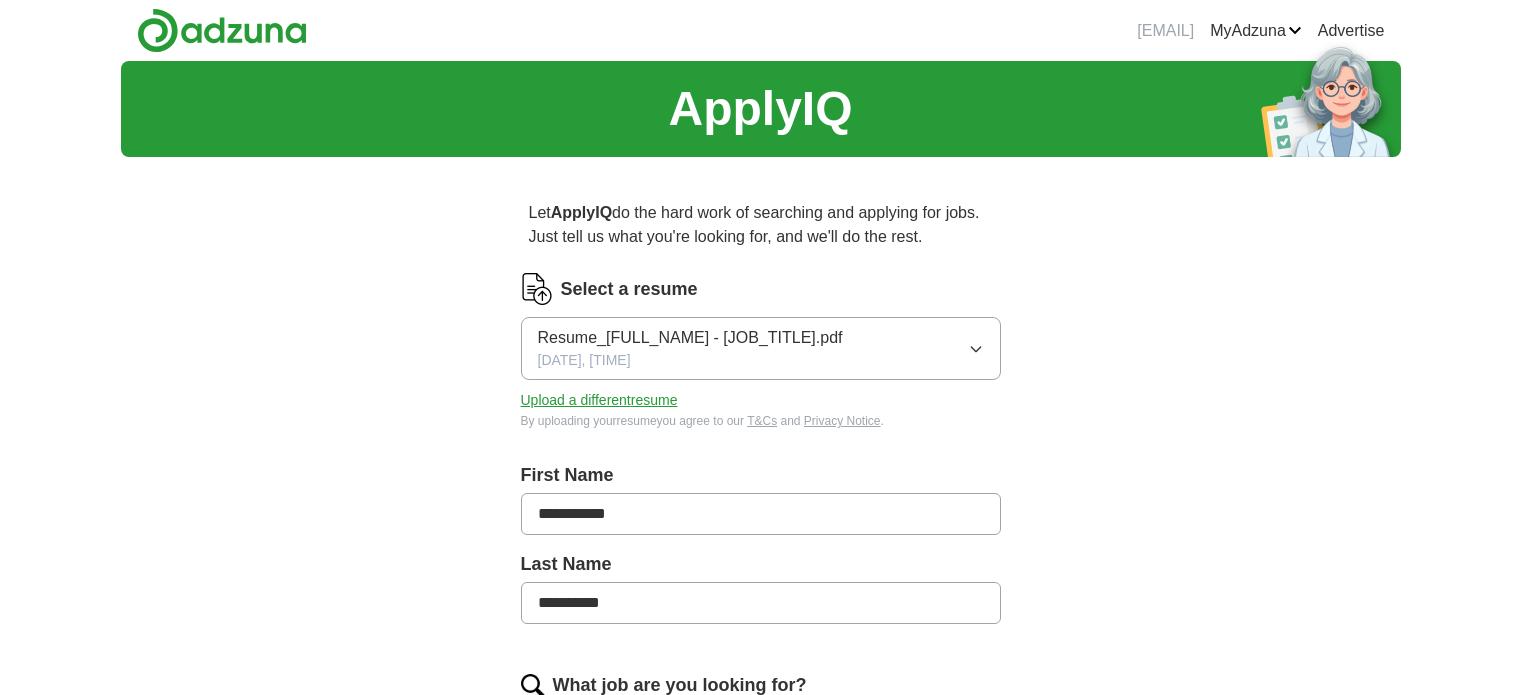 scroll, scrollTop: 0, scrollLeft: 0, axis: both 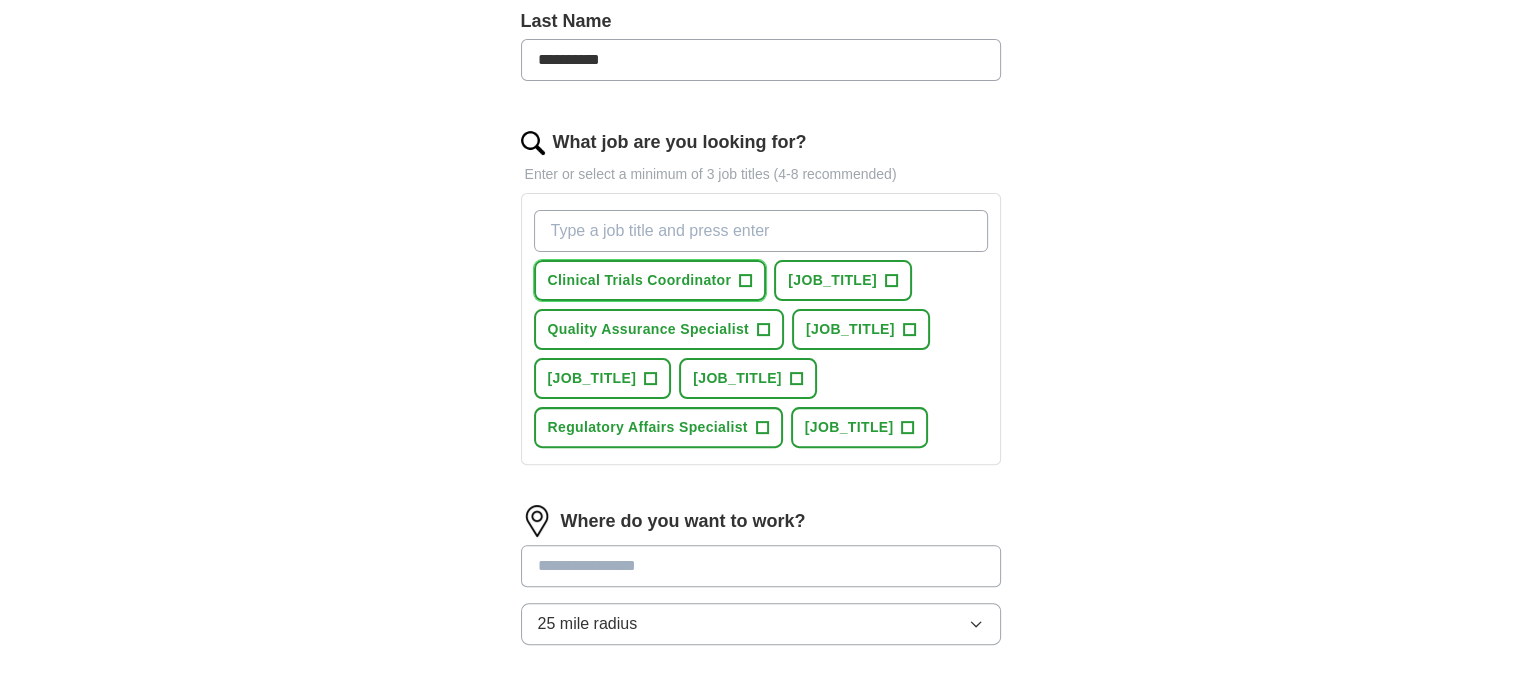 click on "+" at bounding box center [746, 281] 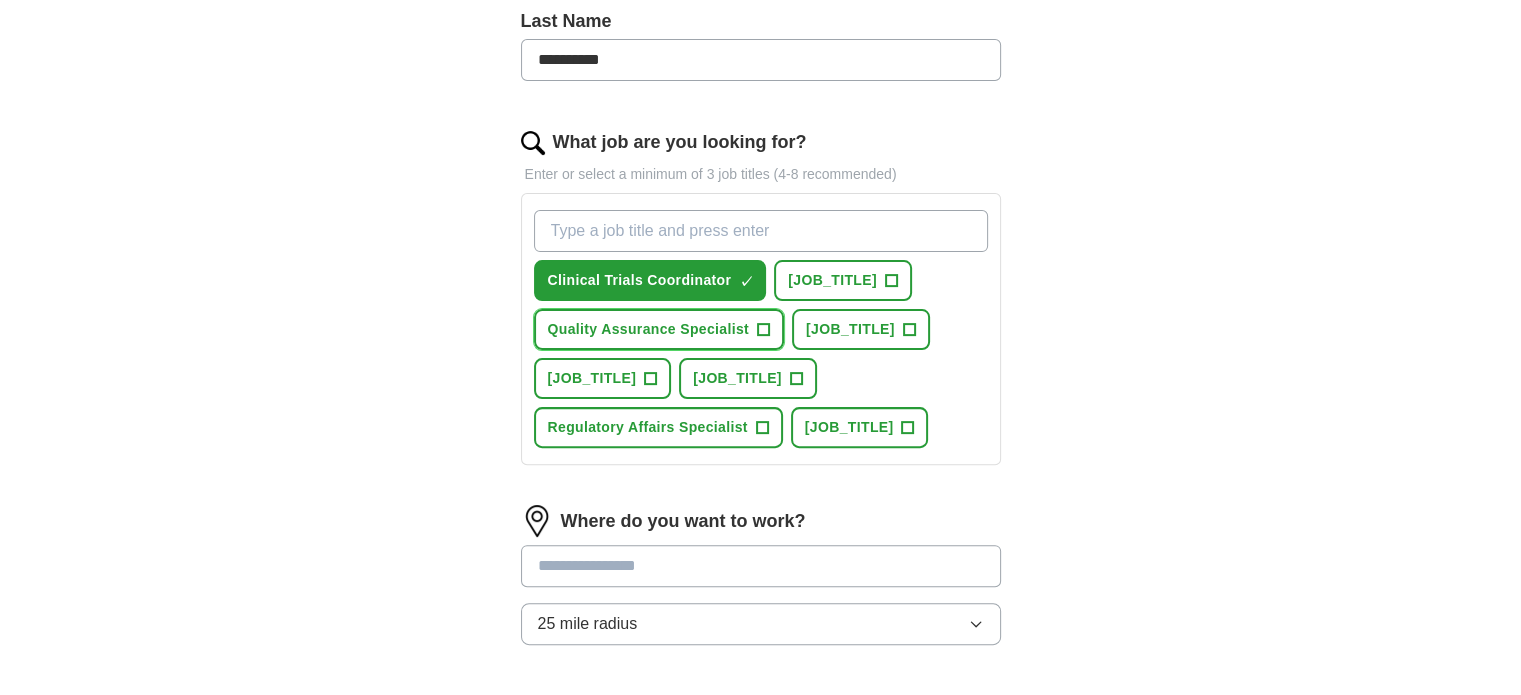 click on "Quality Assurance Specialist +" at bounding box center (659, 329) 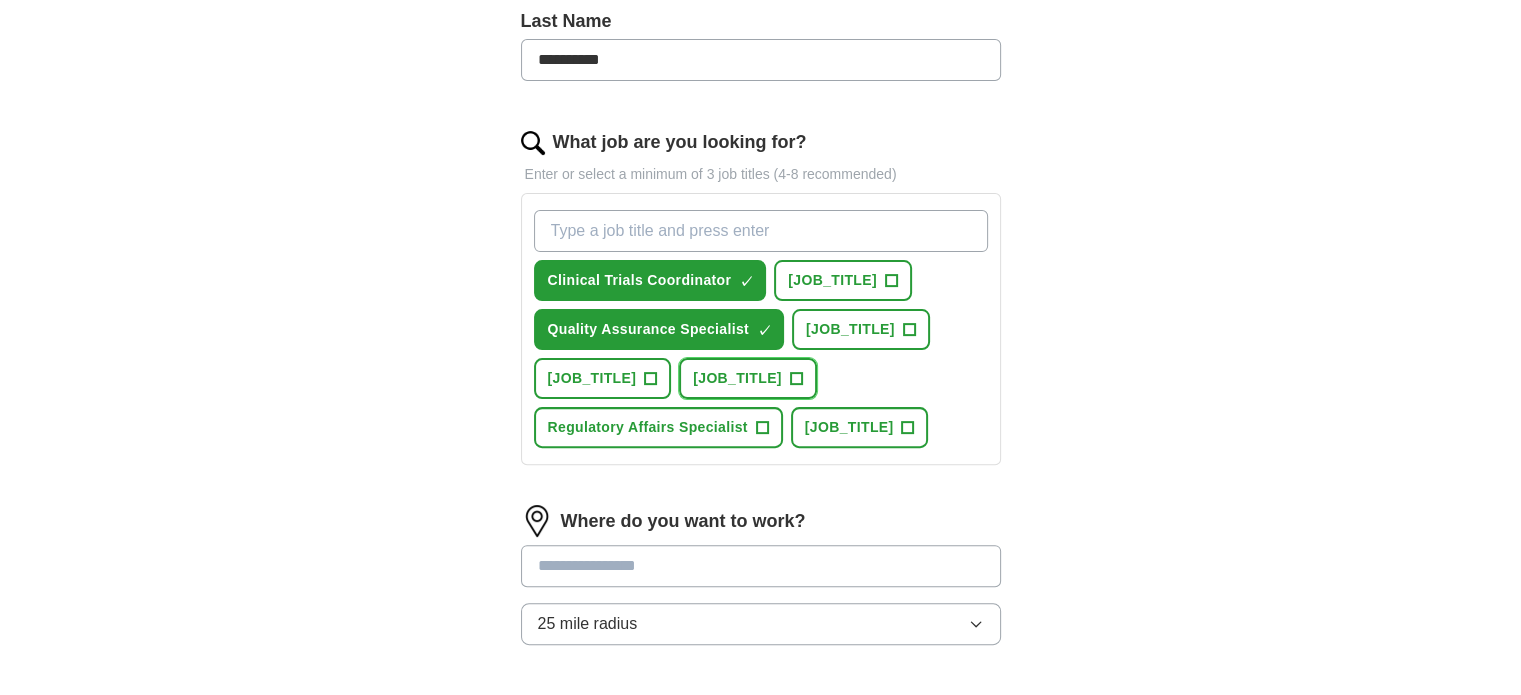 click on "[JOB_TITLE] +" at bounding box center [748, 378] 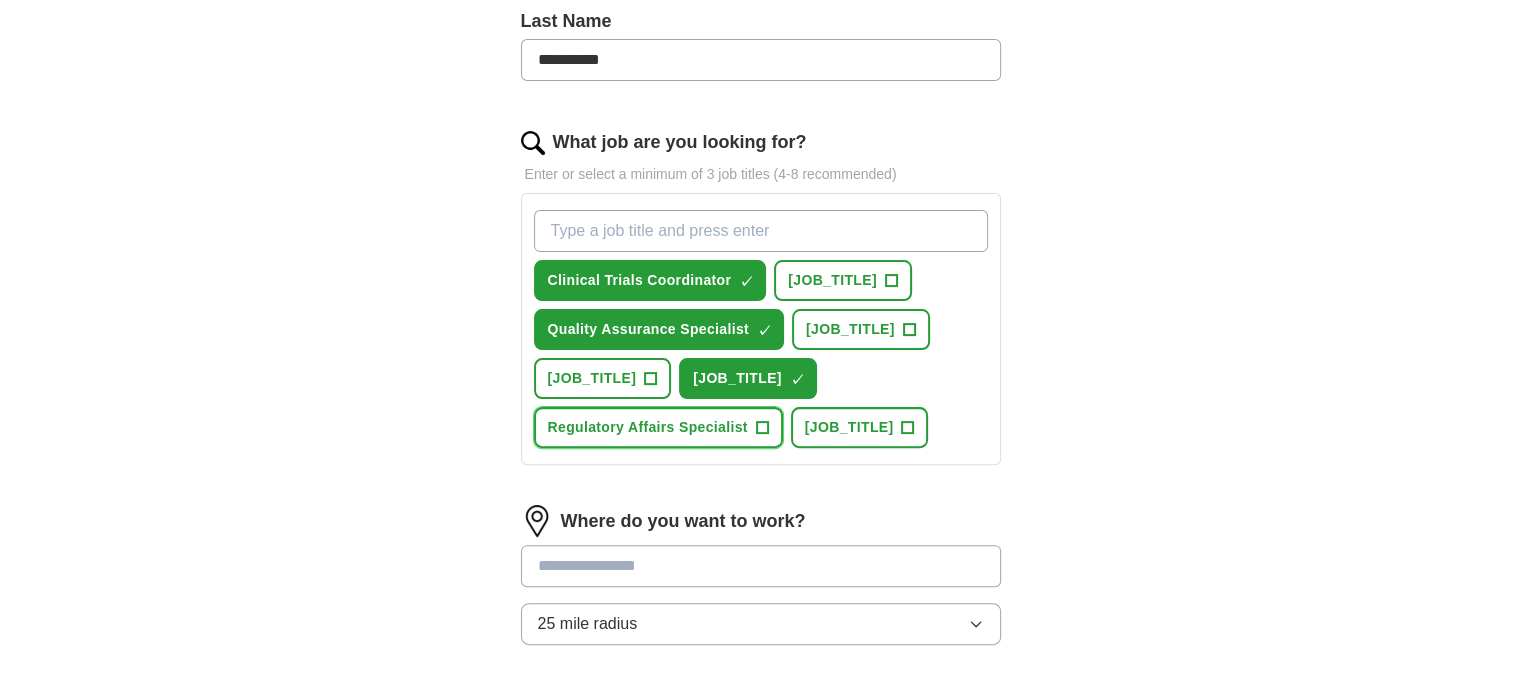 click on "+" at bounding box center (762, 428) 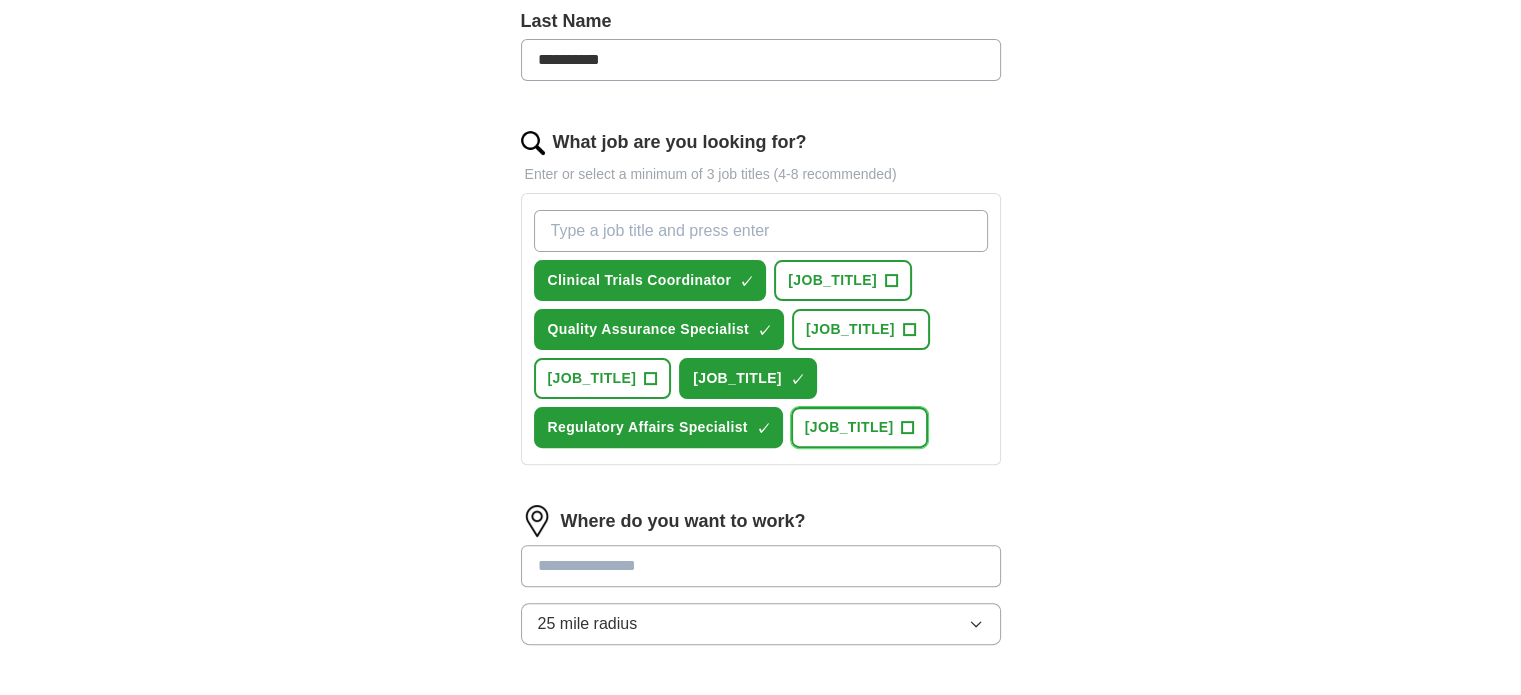 click on "+" at bounding box center (908, 428) 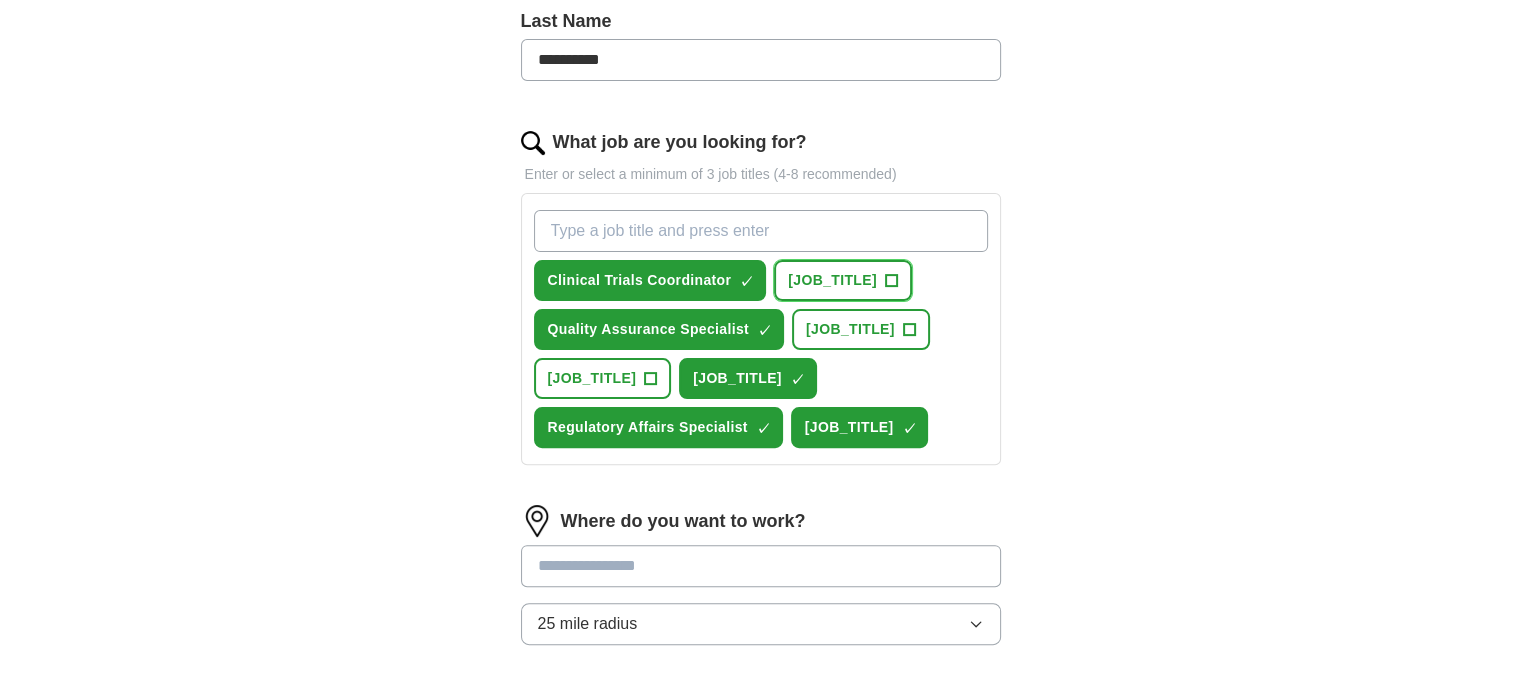 click on "+" at bounding box center [891, 281] 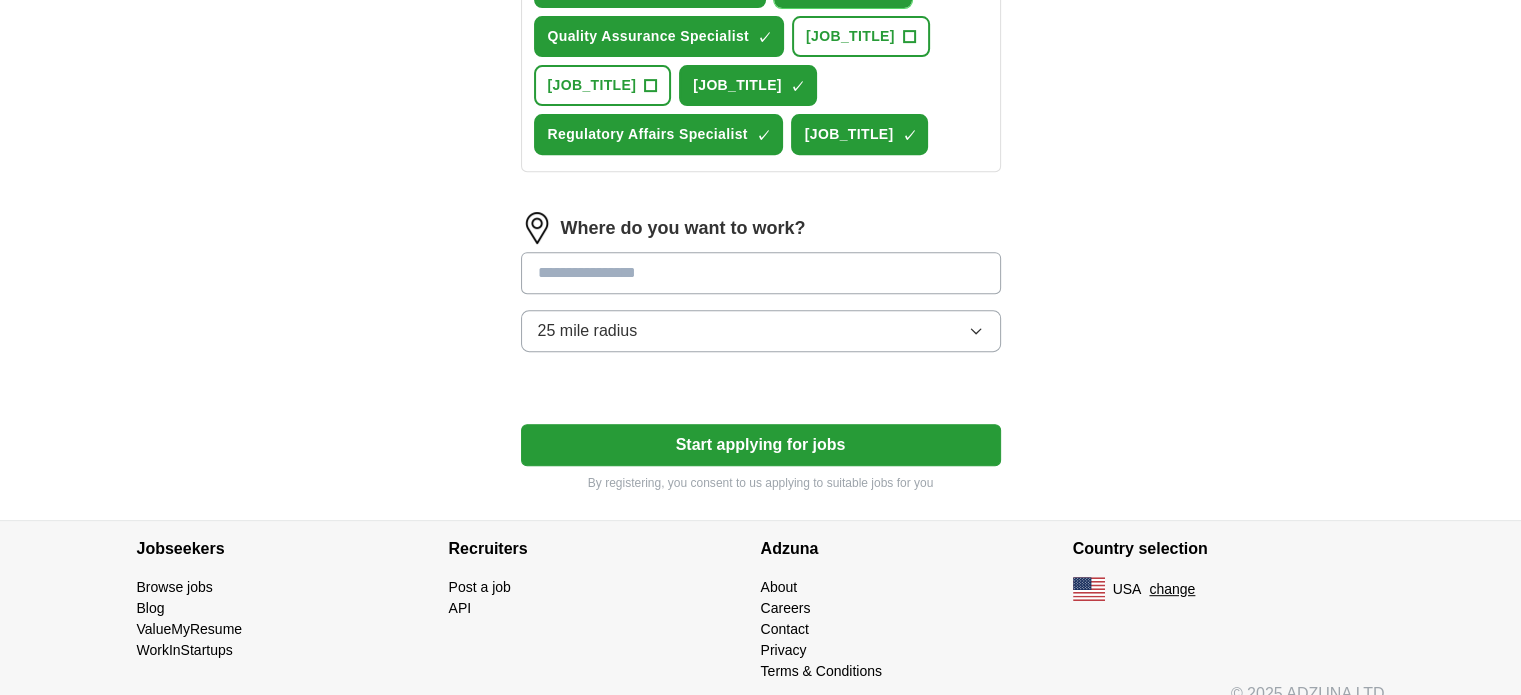 scroll, scrollTop: 843, scrollLeft: 0, axis: vertical 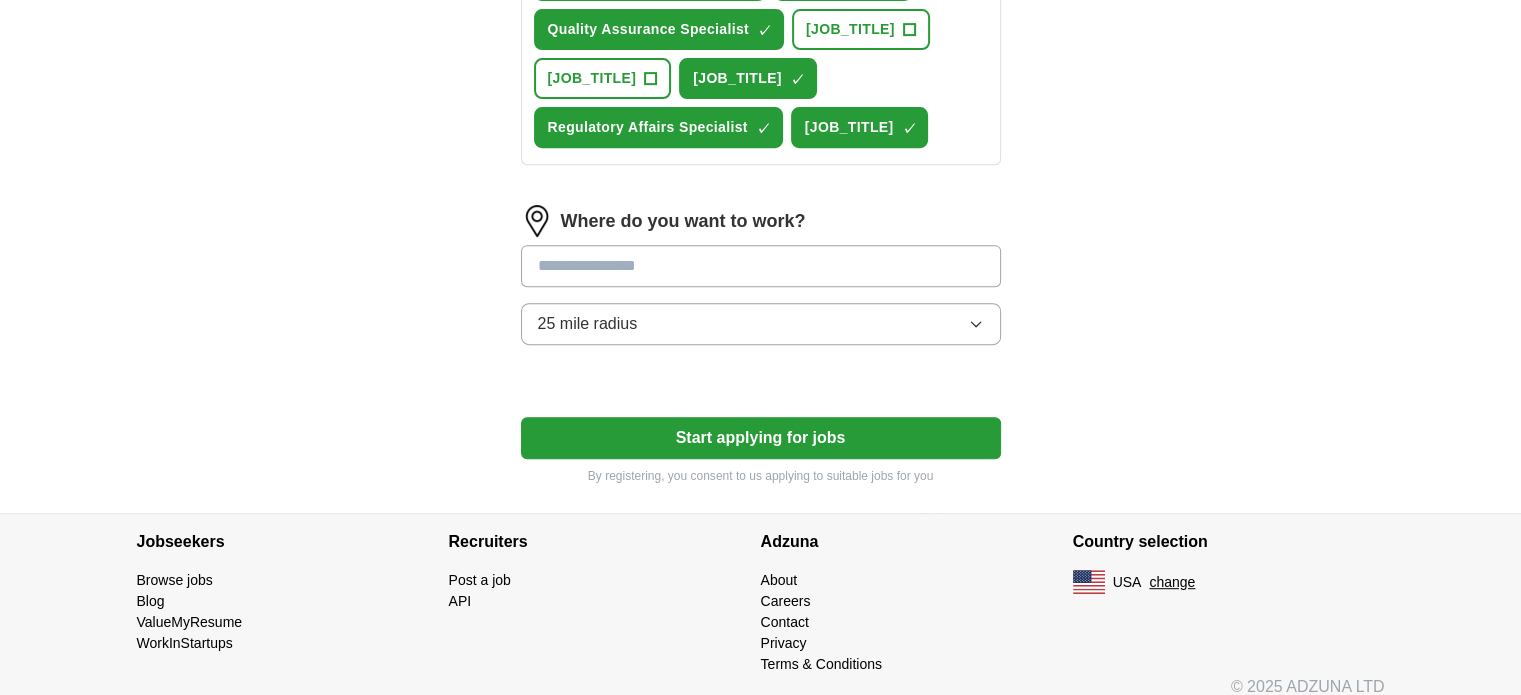 click at bounding box center [761, 266] 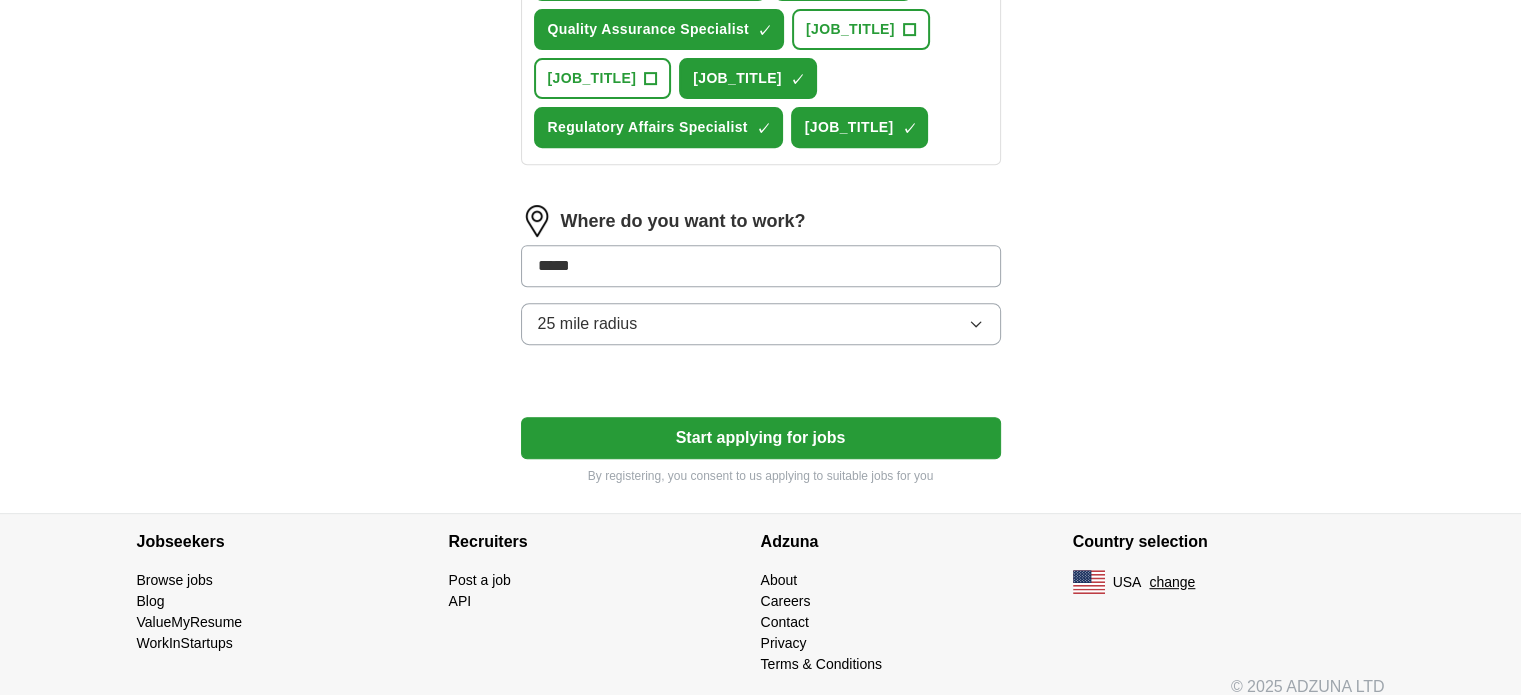 type on "******" 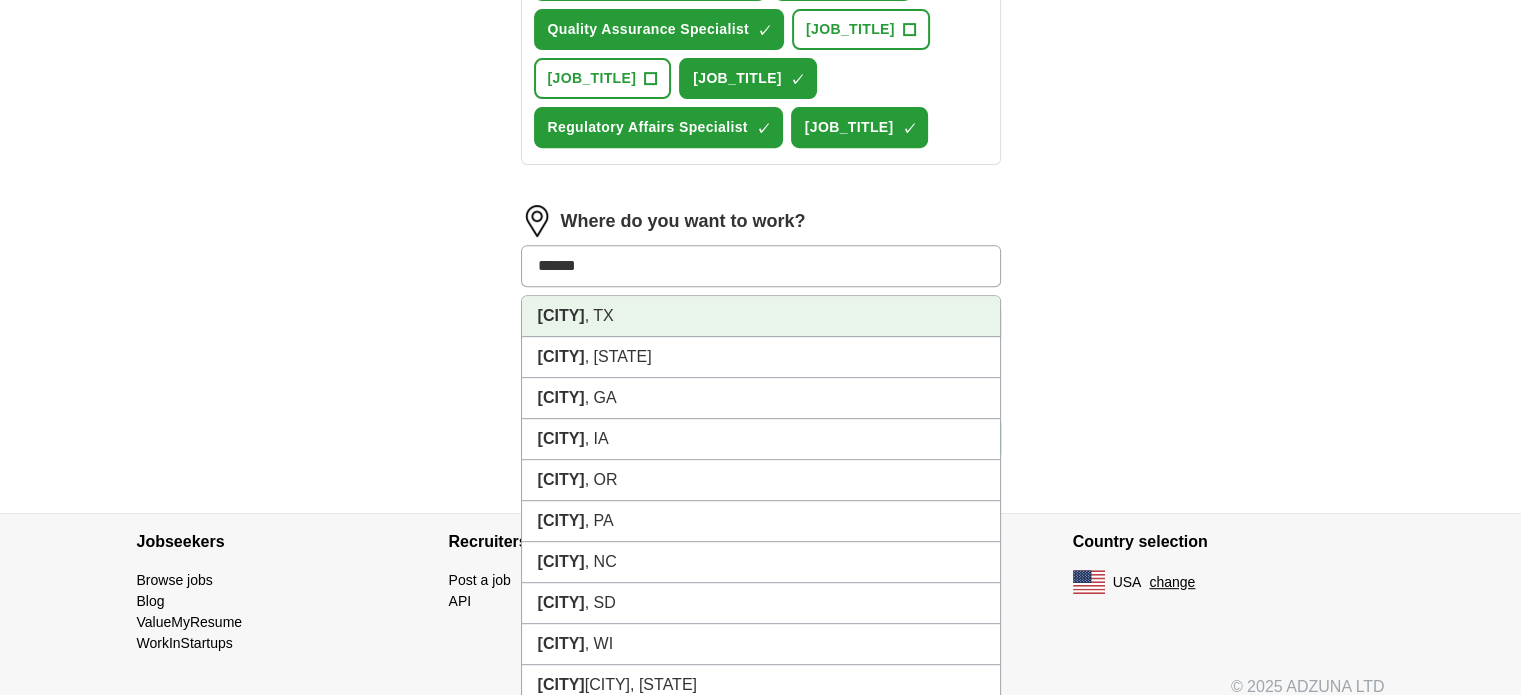 click on "[CITY] , [STATE]" at bounding box center [761, 316] 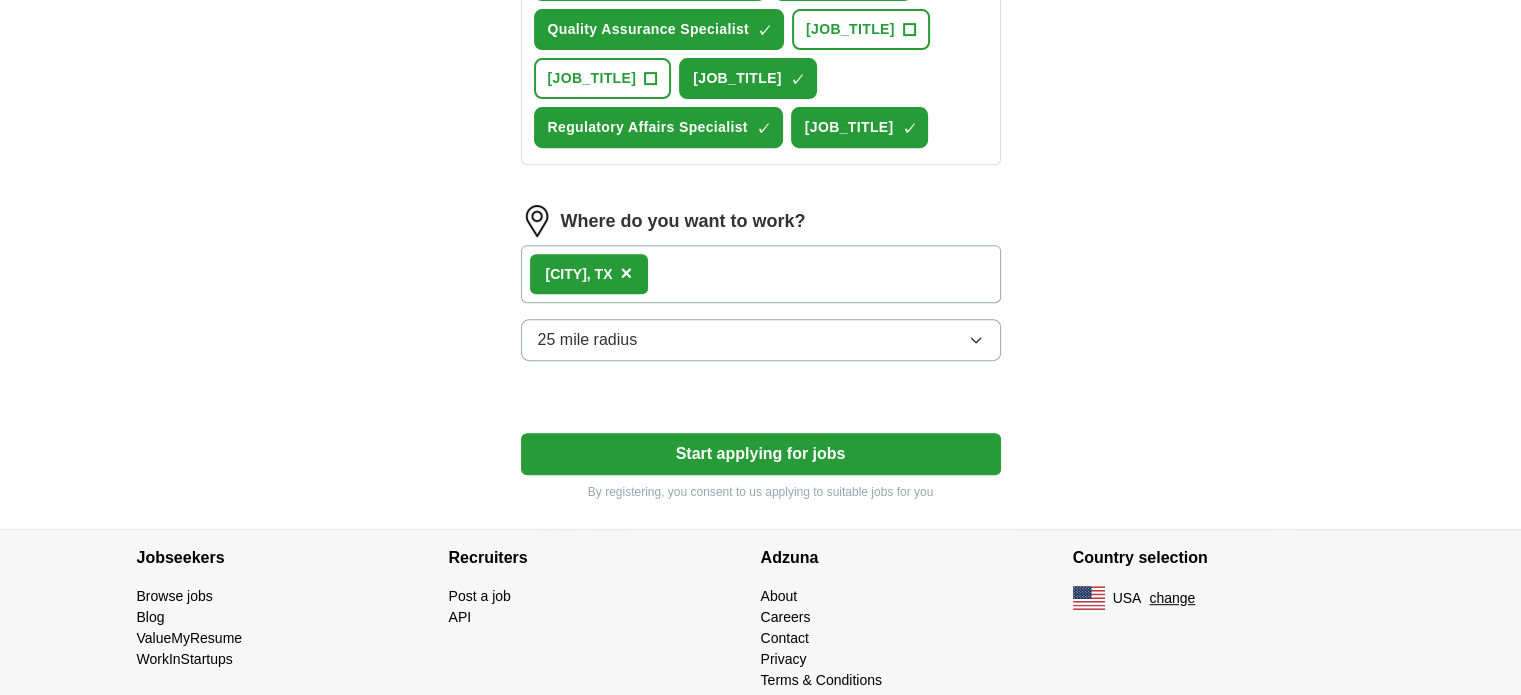 click on "[CITY] , [STATE] ×" at bounding box center [761, 274] 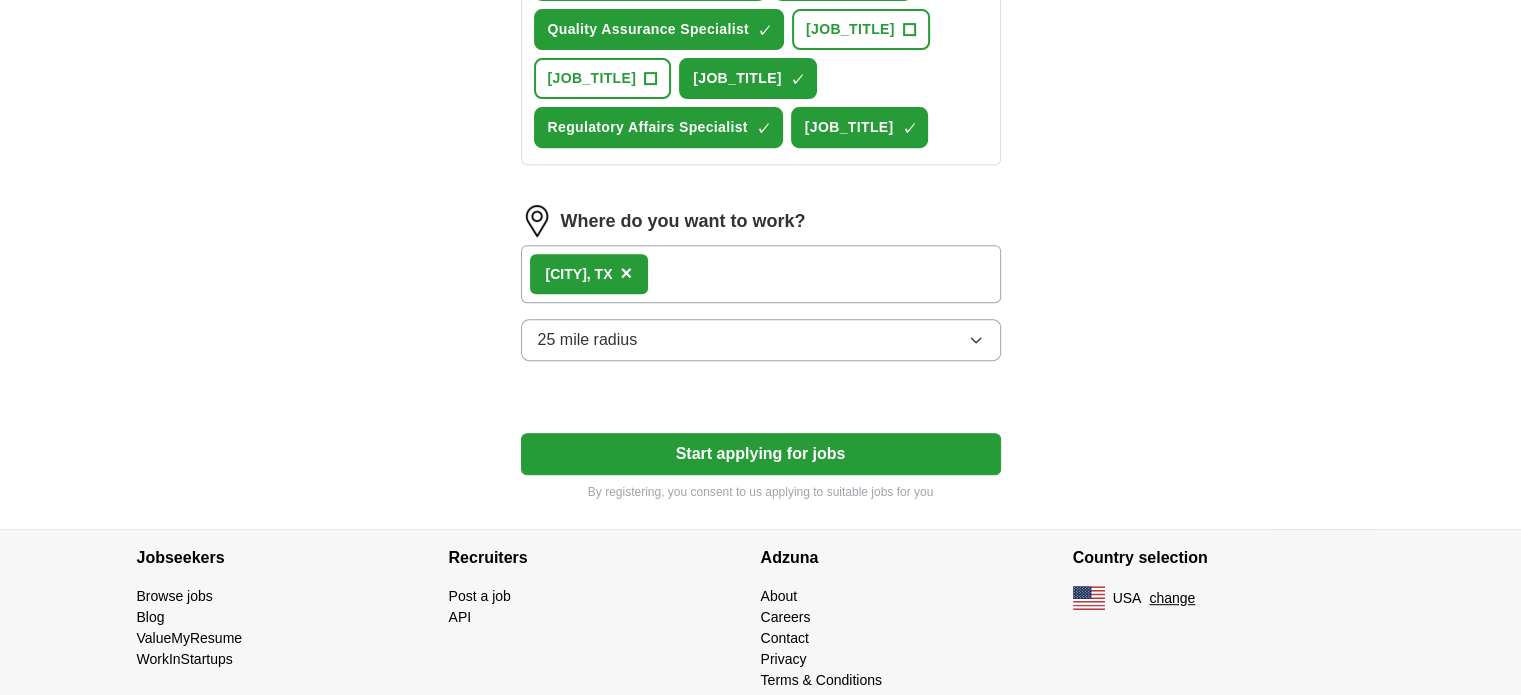 click on "[CITY] , [STATE] ×" at bounding box center [761, 274] 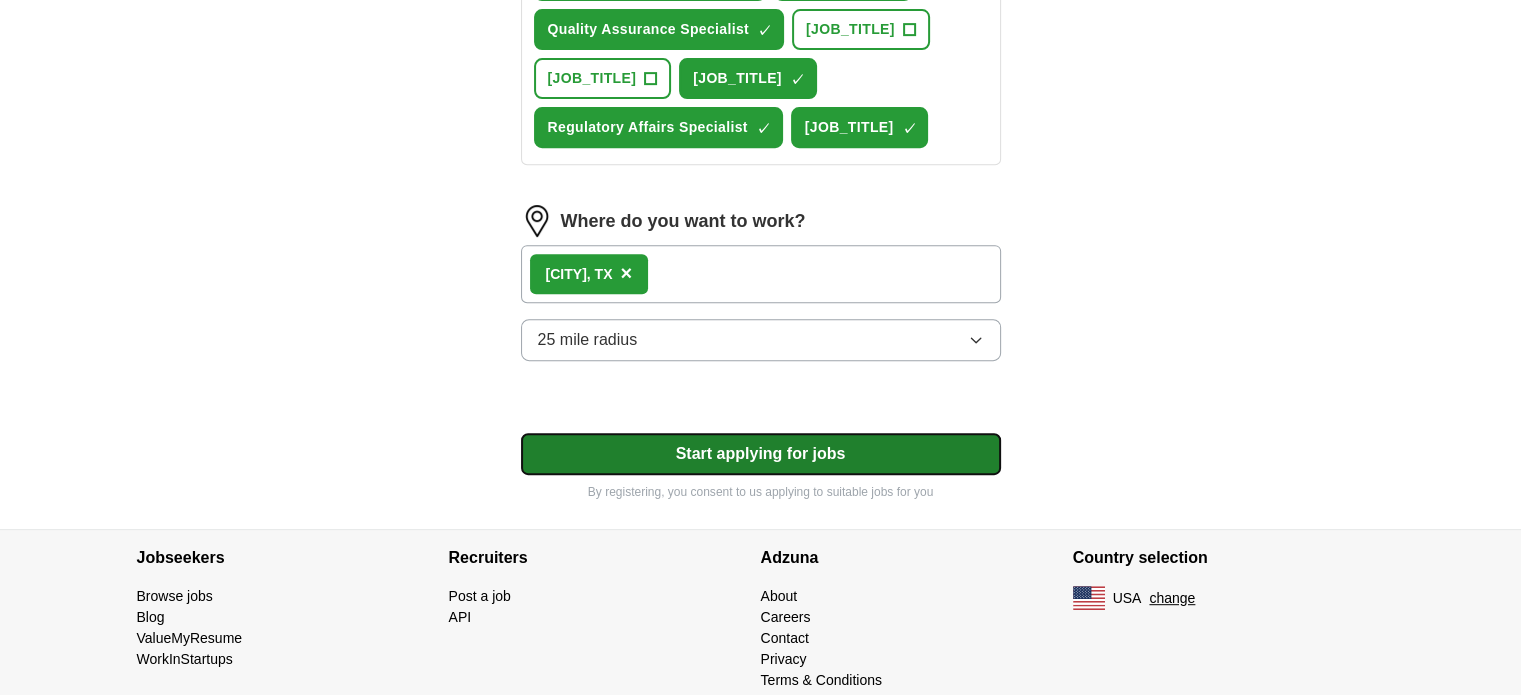 click on "Start applying for jobs" at bounding box center [761, 454] 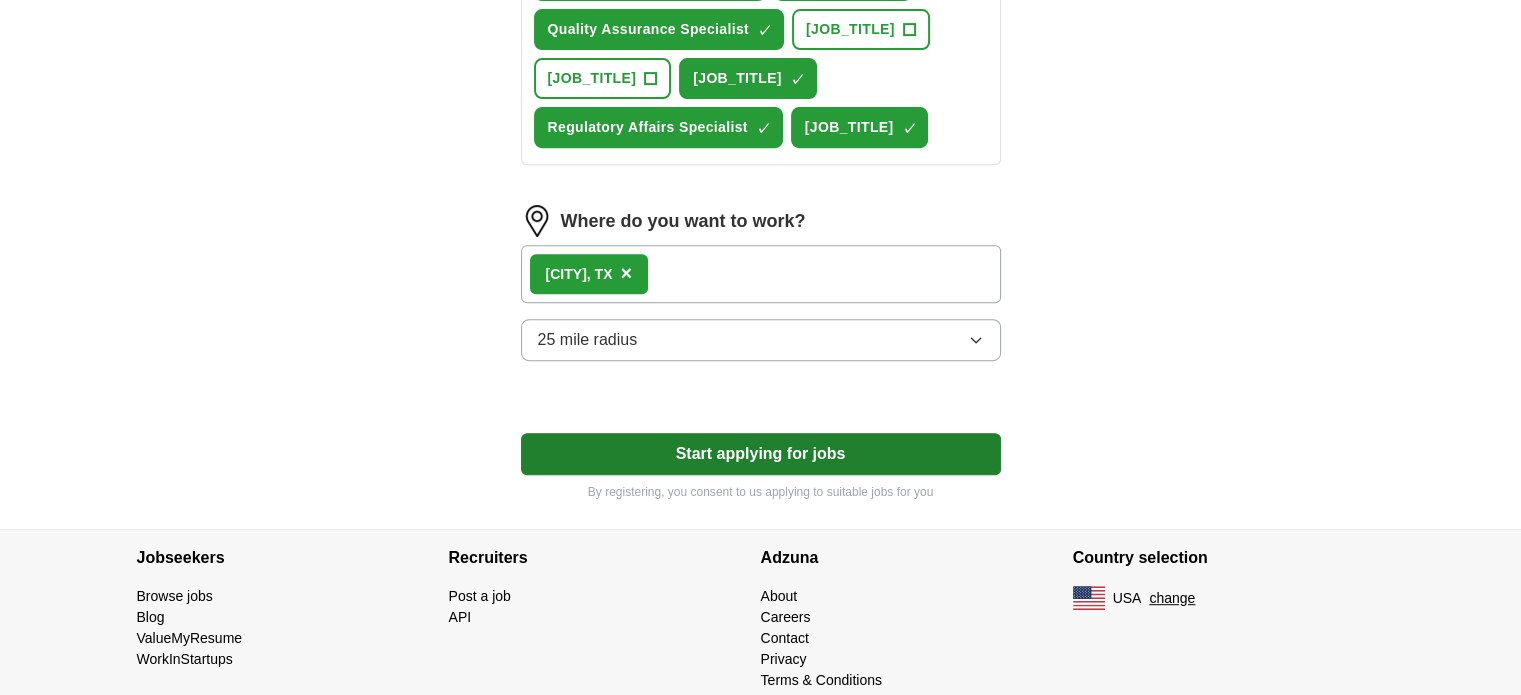 select on "**" 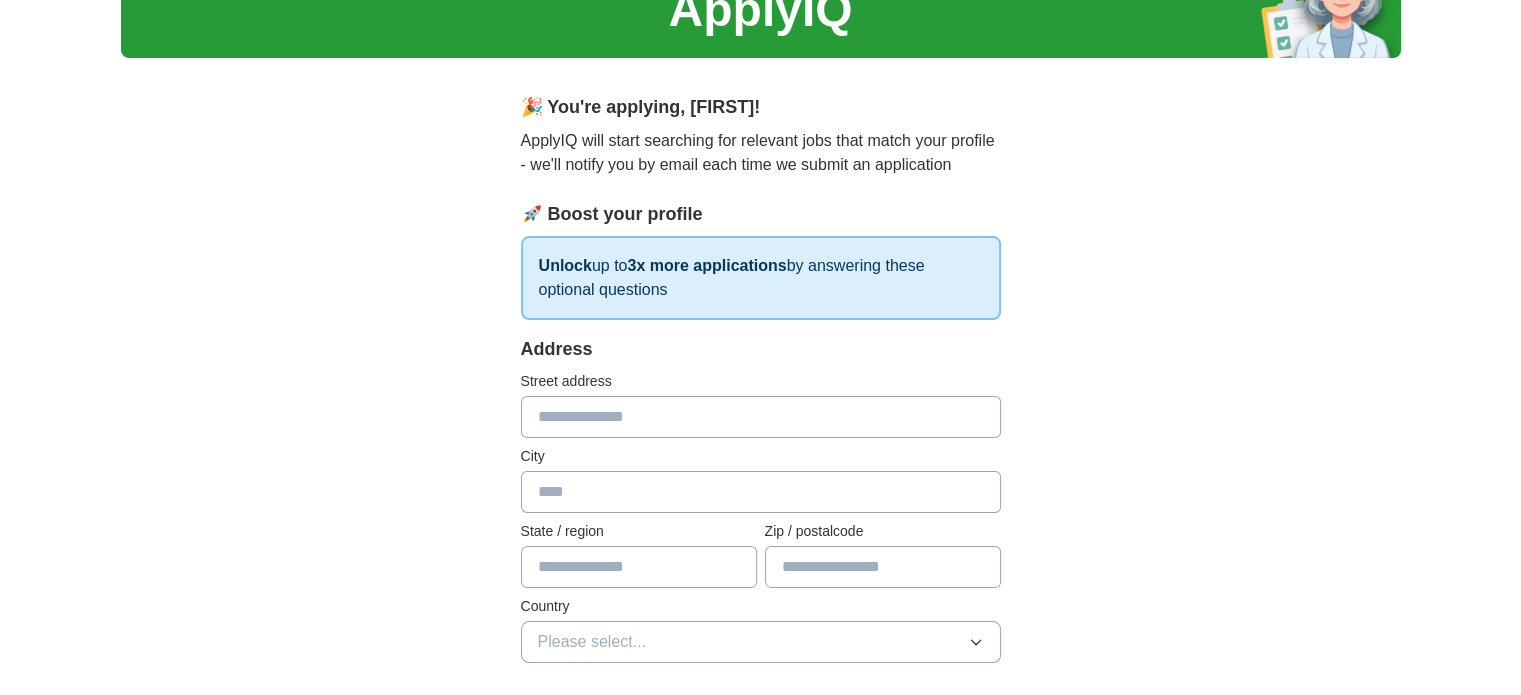scroll, scrollTop: 100, scrollLeft: 0, axis: vertical 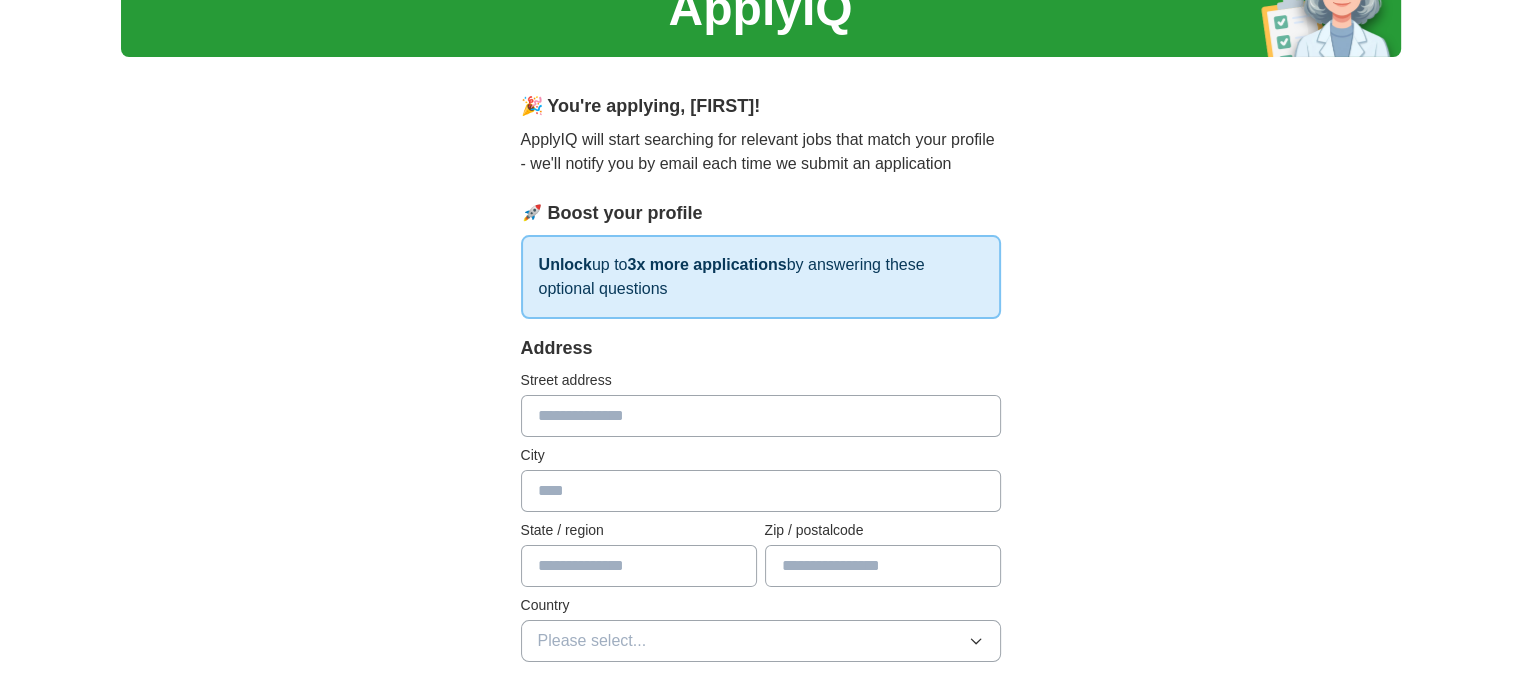 click at bounding box center [761, 416] 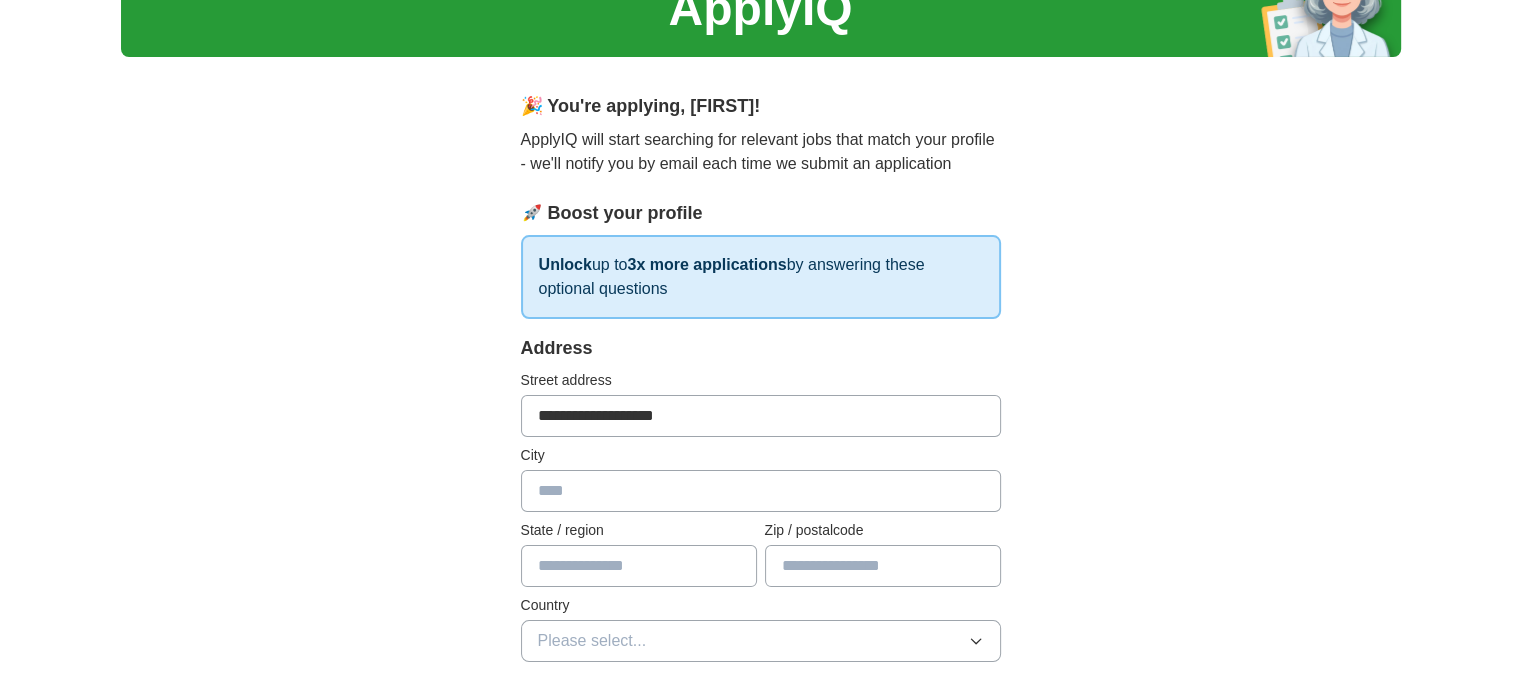 type on "**********" 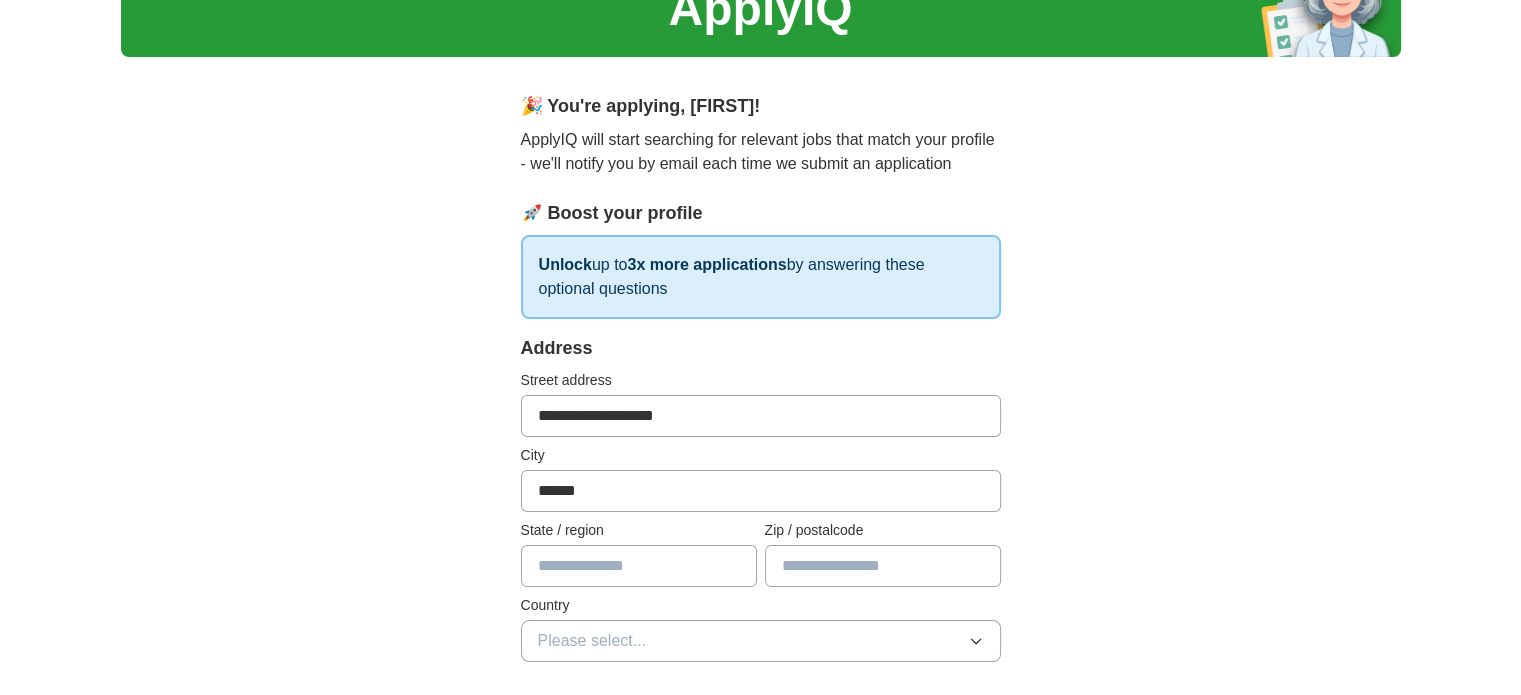 type on "******" 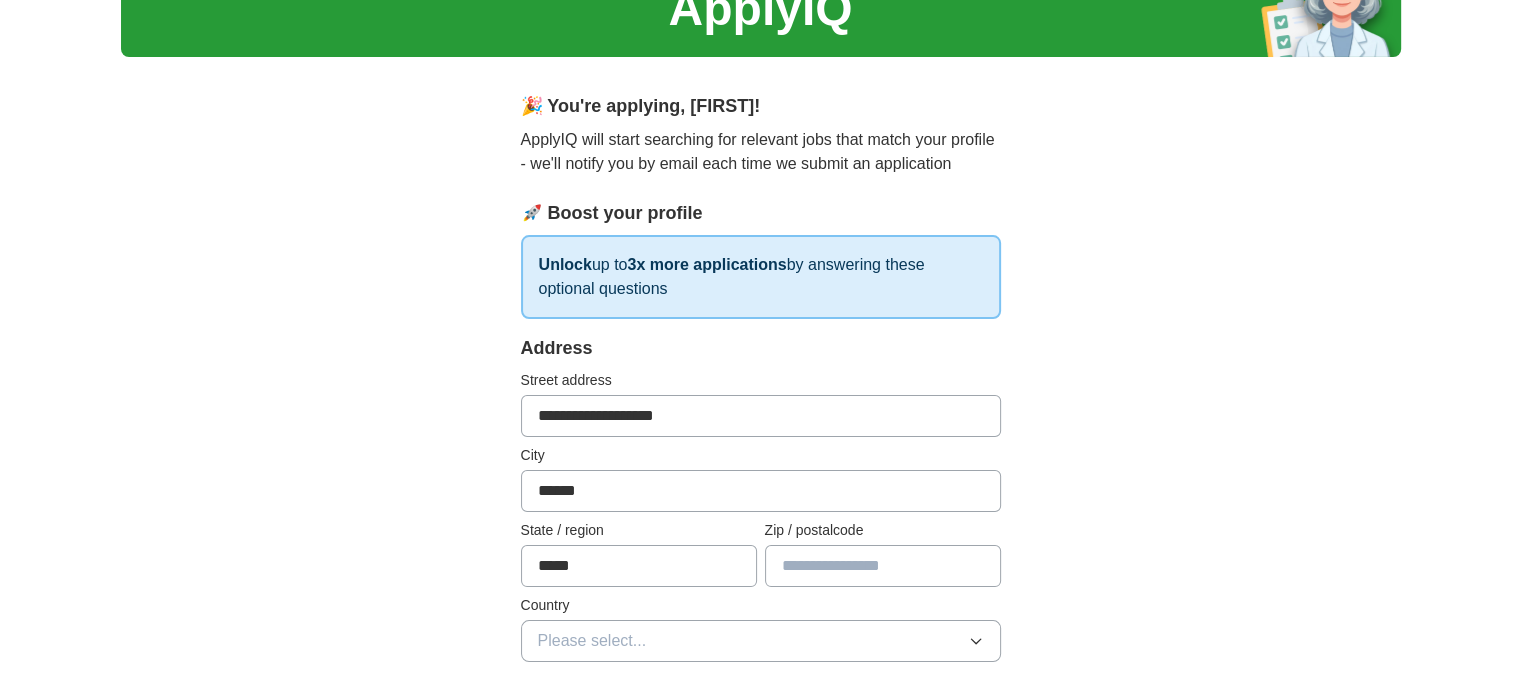 type on "*****" 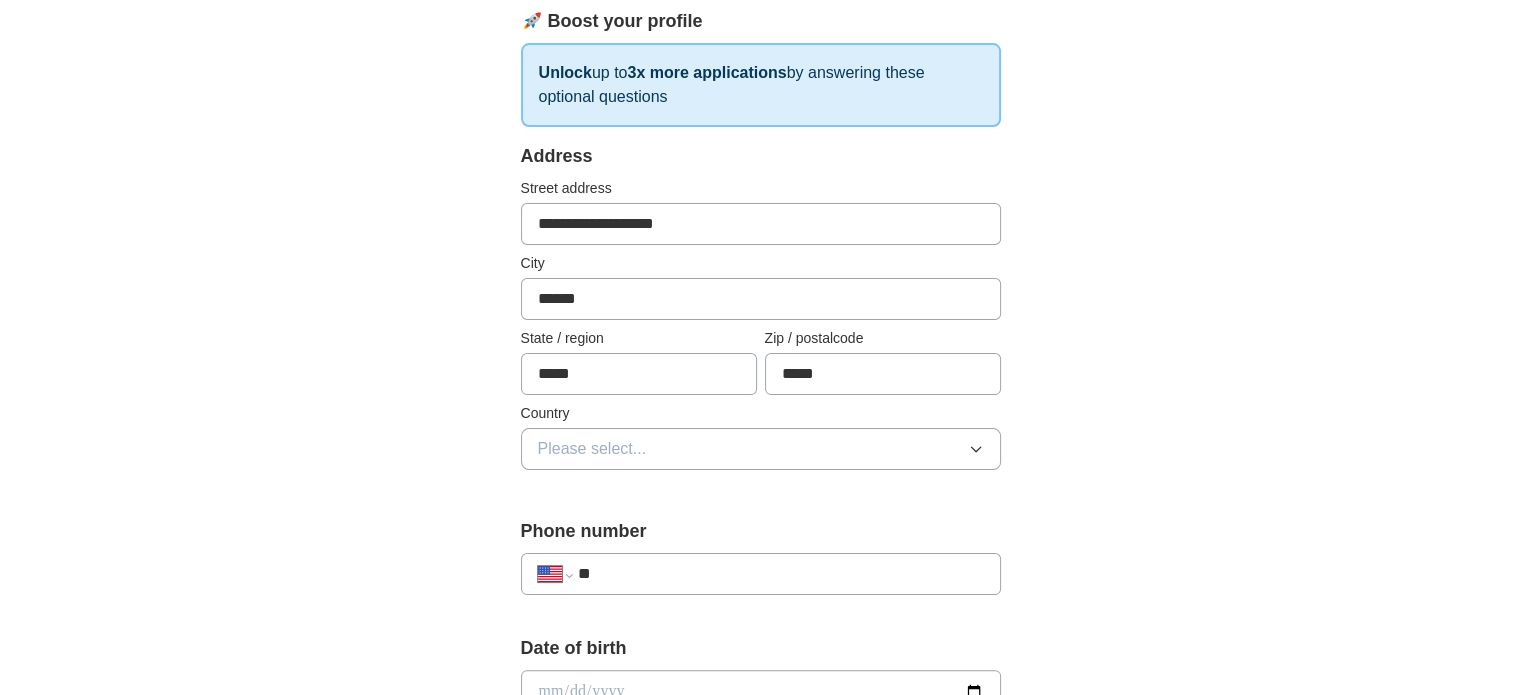 scroll, scrollTop: 300, scrollLeft: 0, axis: vertical 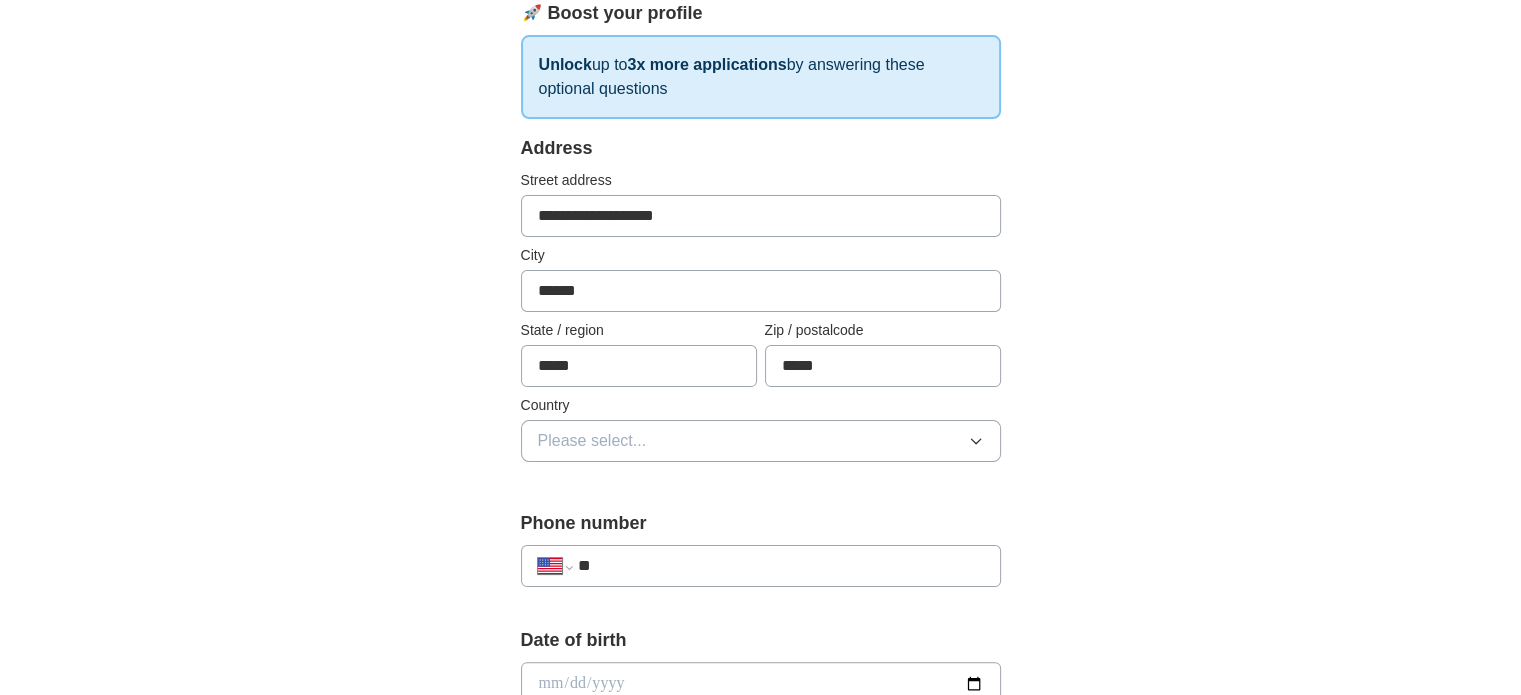 type on "*****" 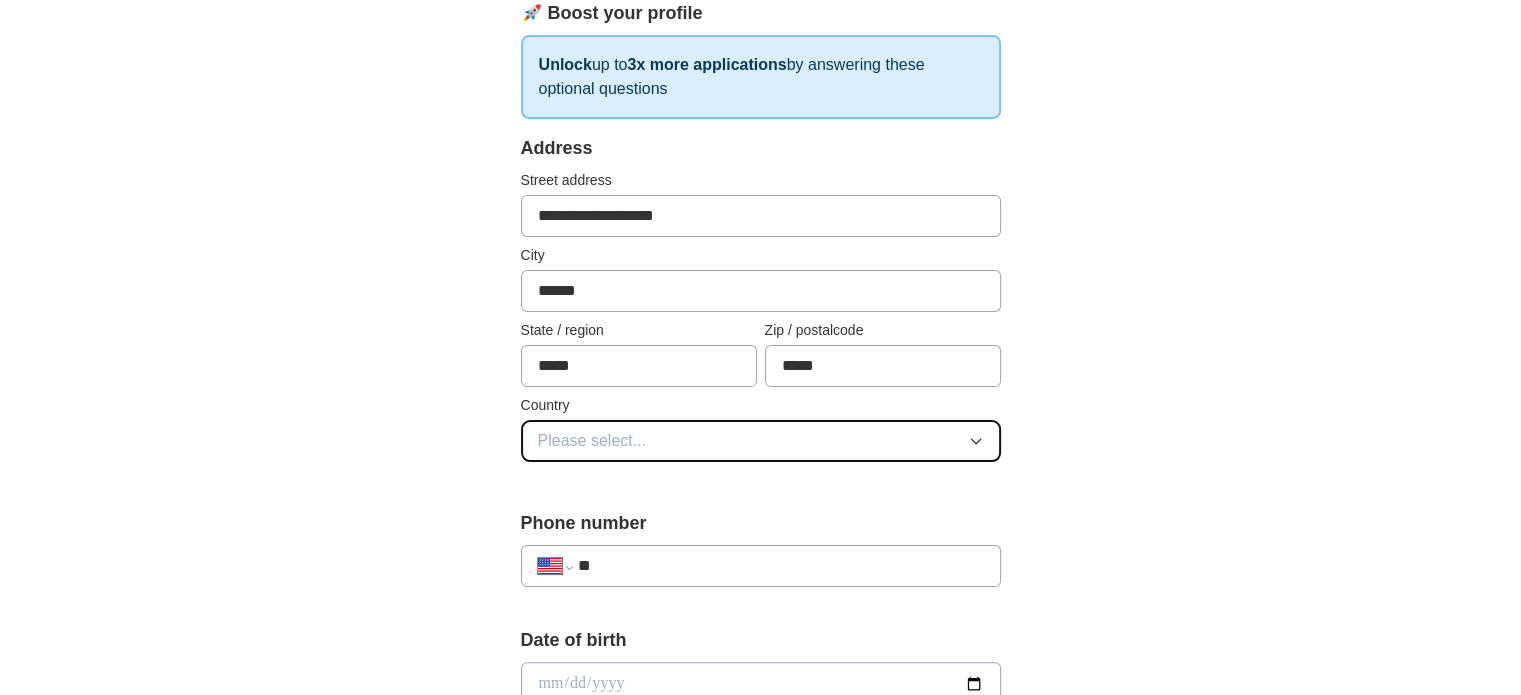 click on "Please select..." at bounding box center (761, 441) 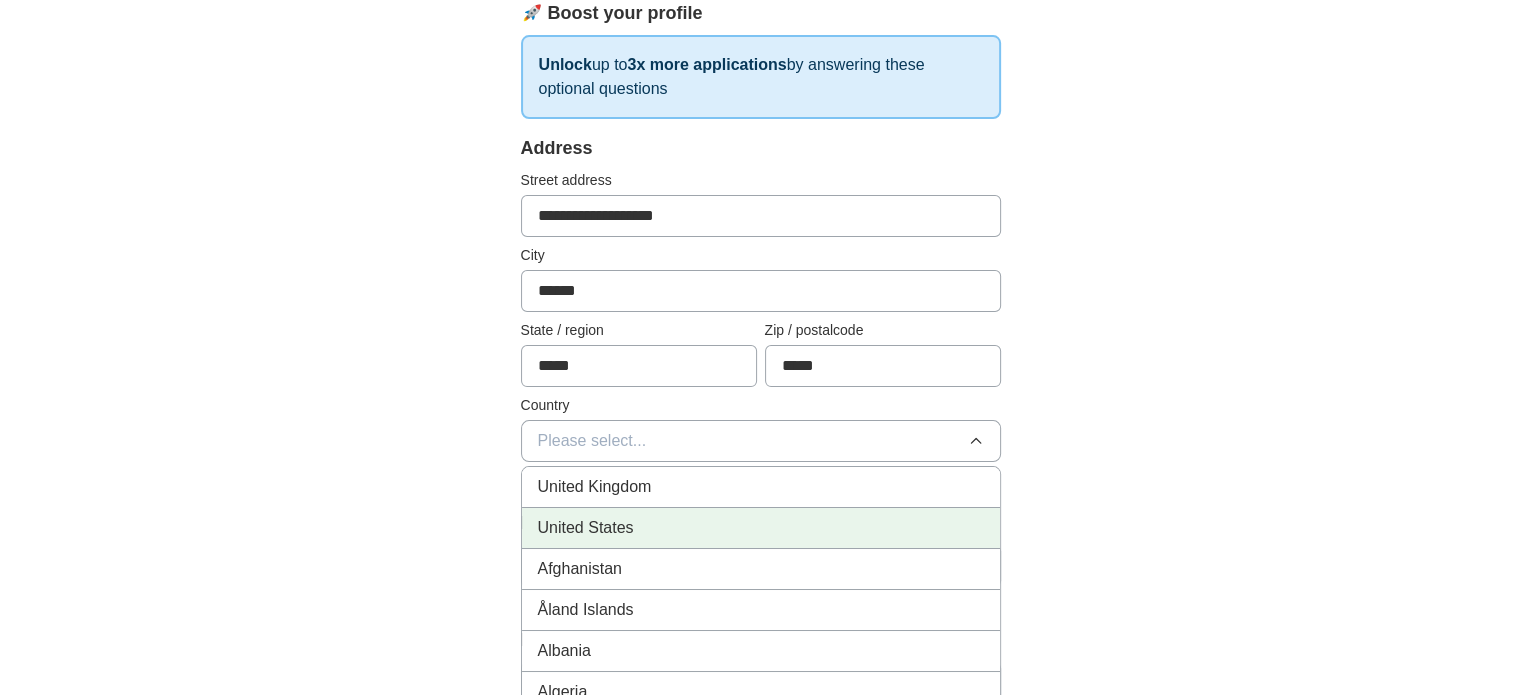 click on "United States" at bounding box center (761, 528) 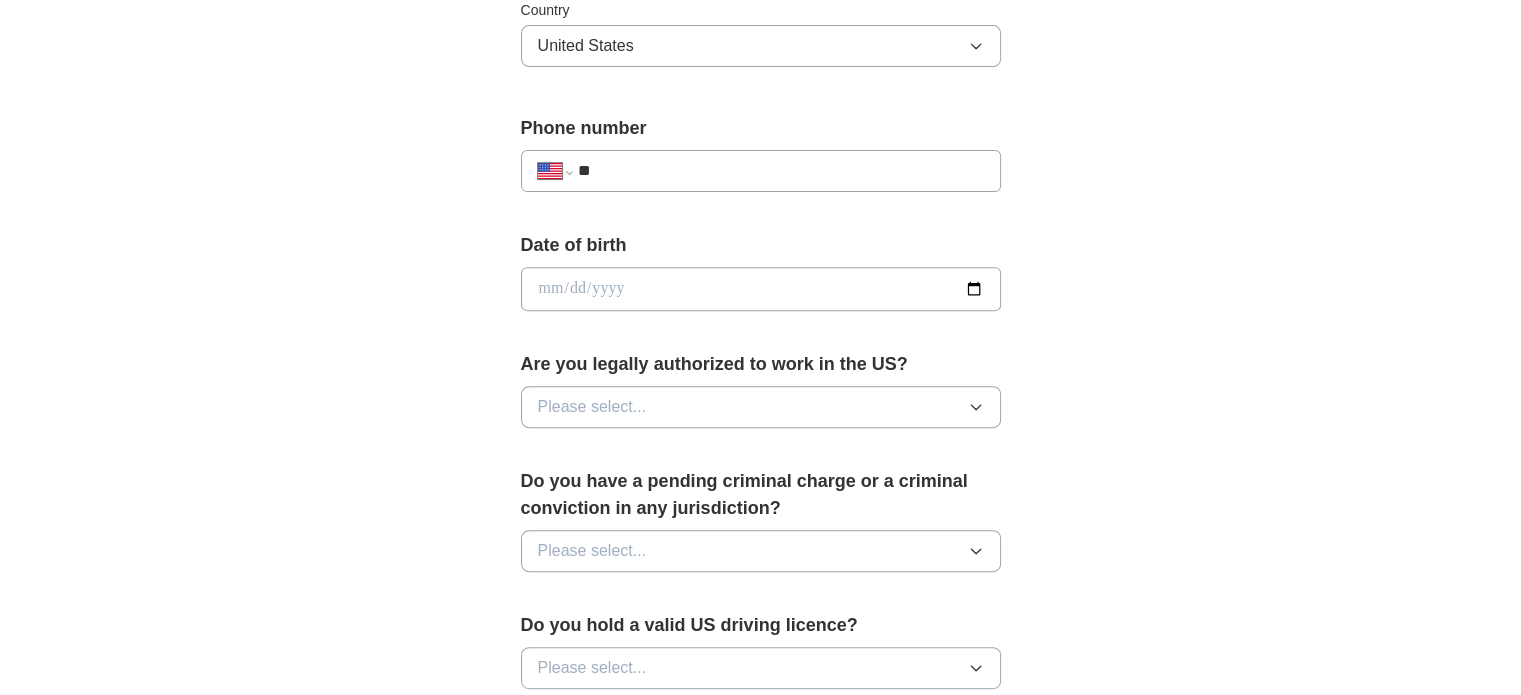 scroll, scrollTop: 700, scrollLeft: 0, axis: vertical 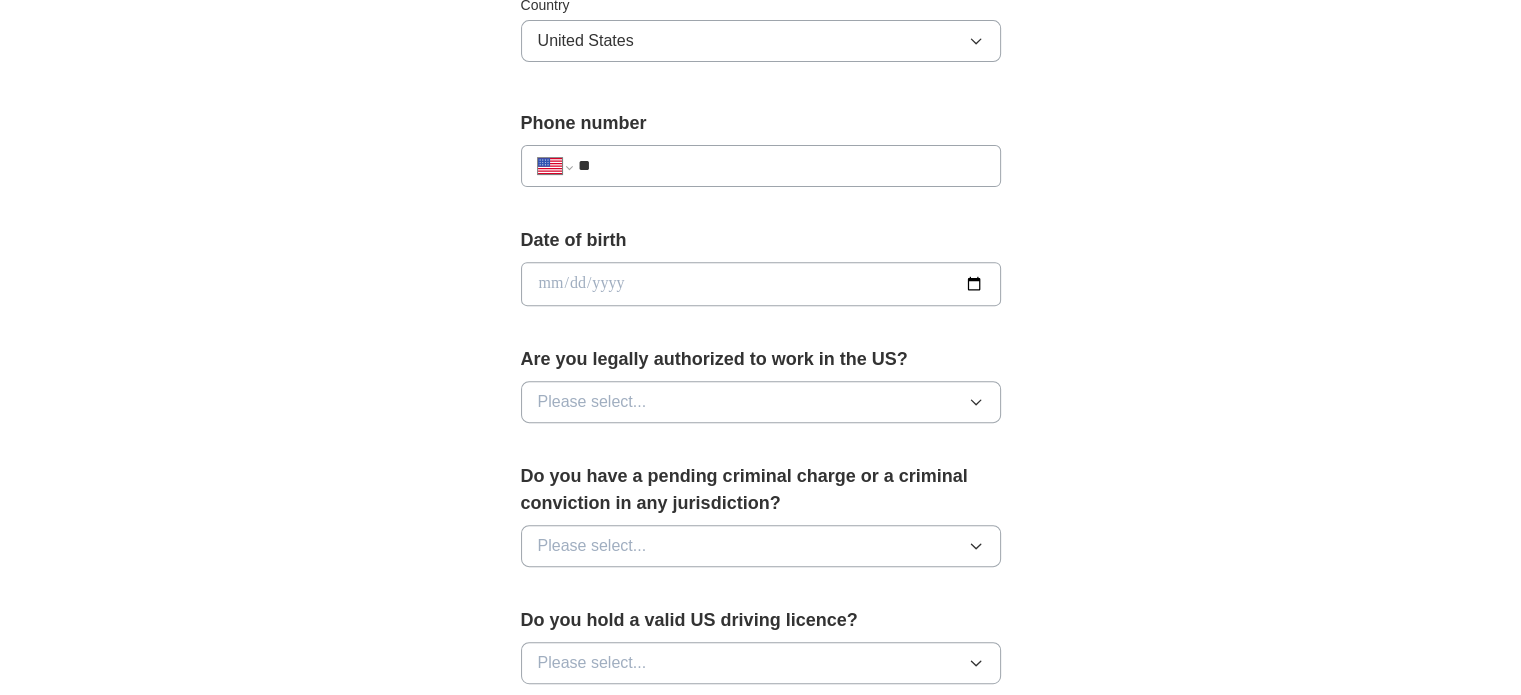 click on "**" at bounding box center [780, 166] 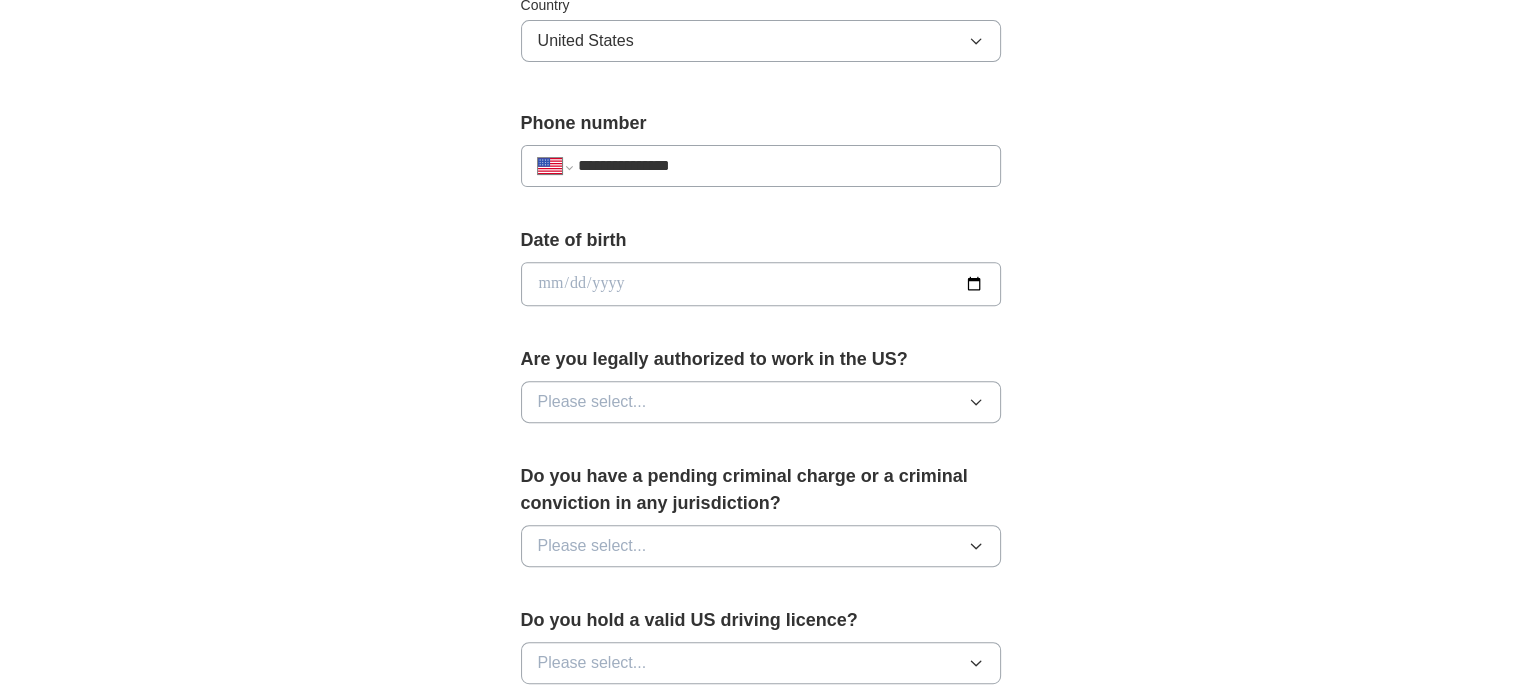 type on "**********" 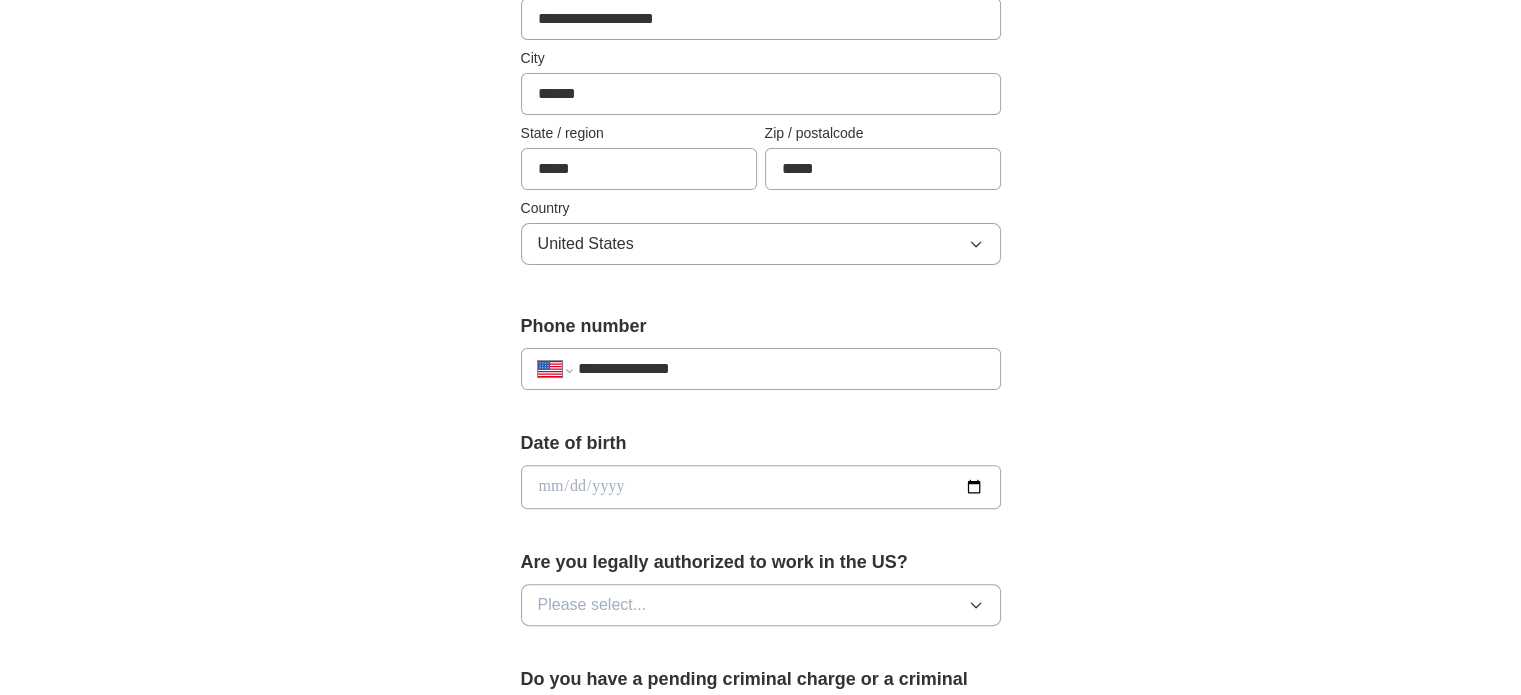 scroll, scrollTop: 500, scrollLeft: 0, axis: vertical 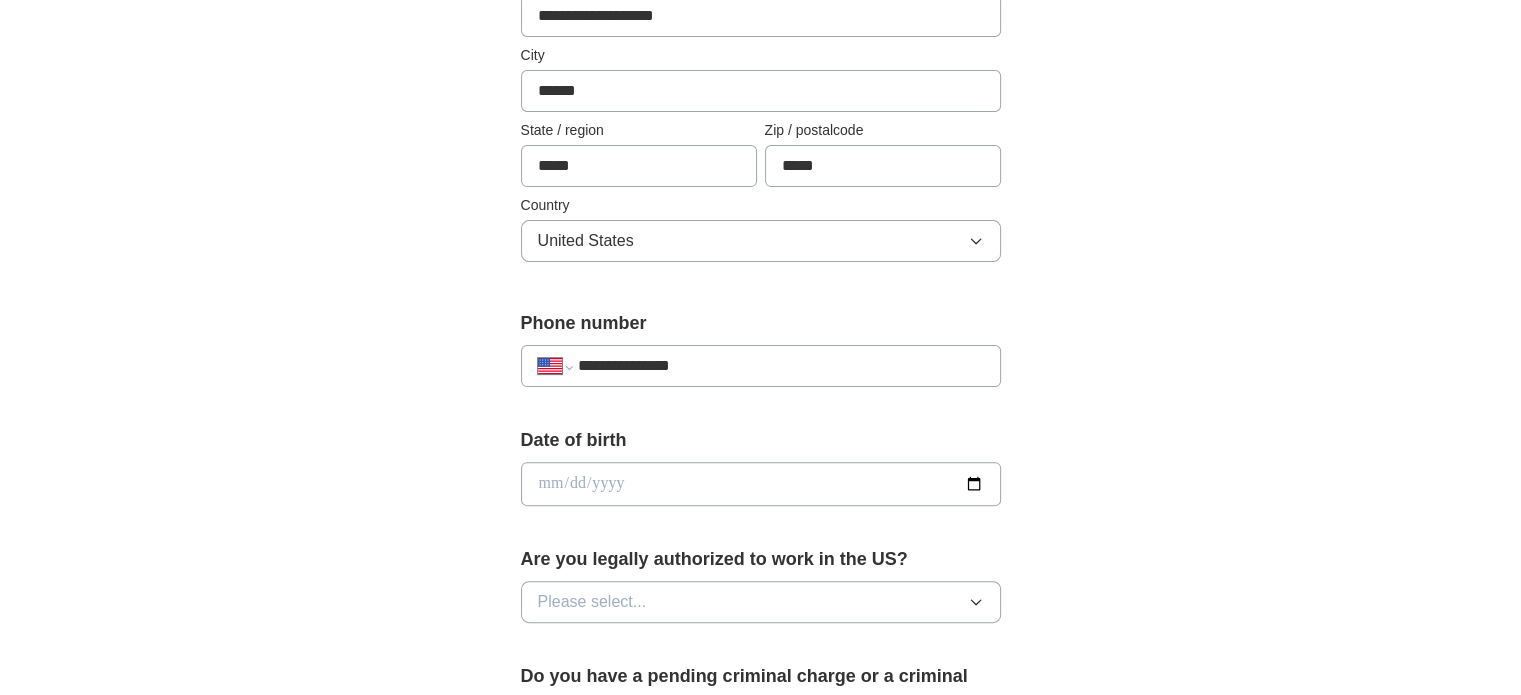 click at bounding box center (761, 484) 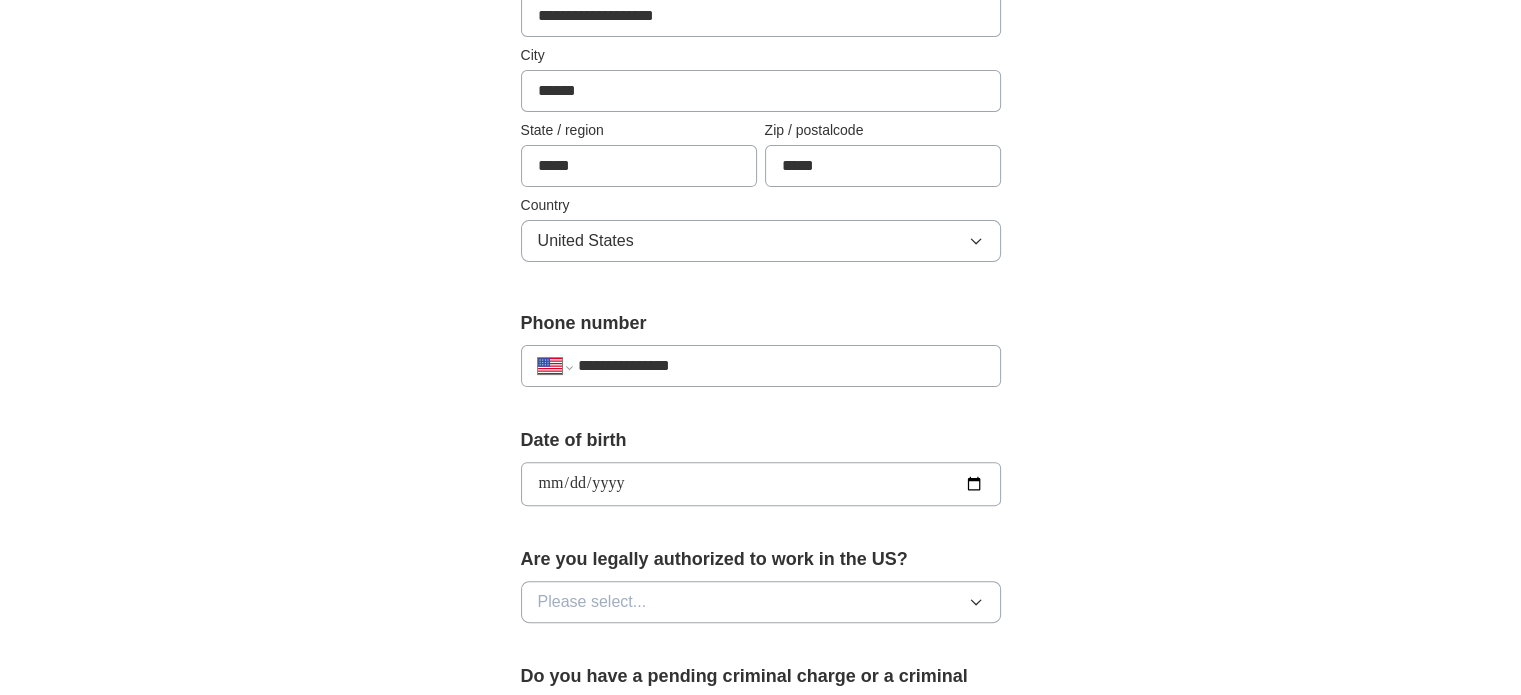 type on "**********" 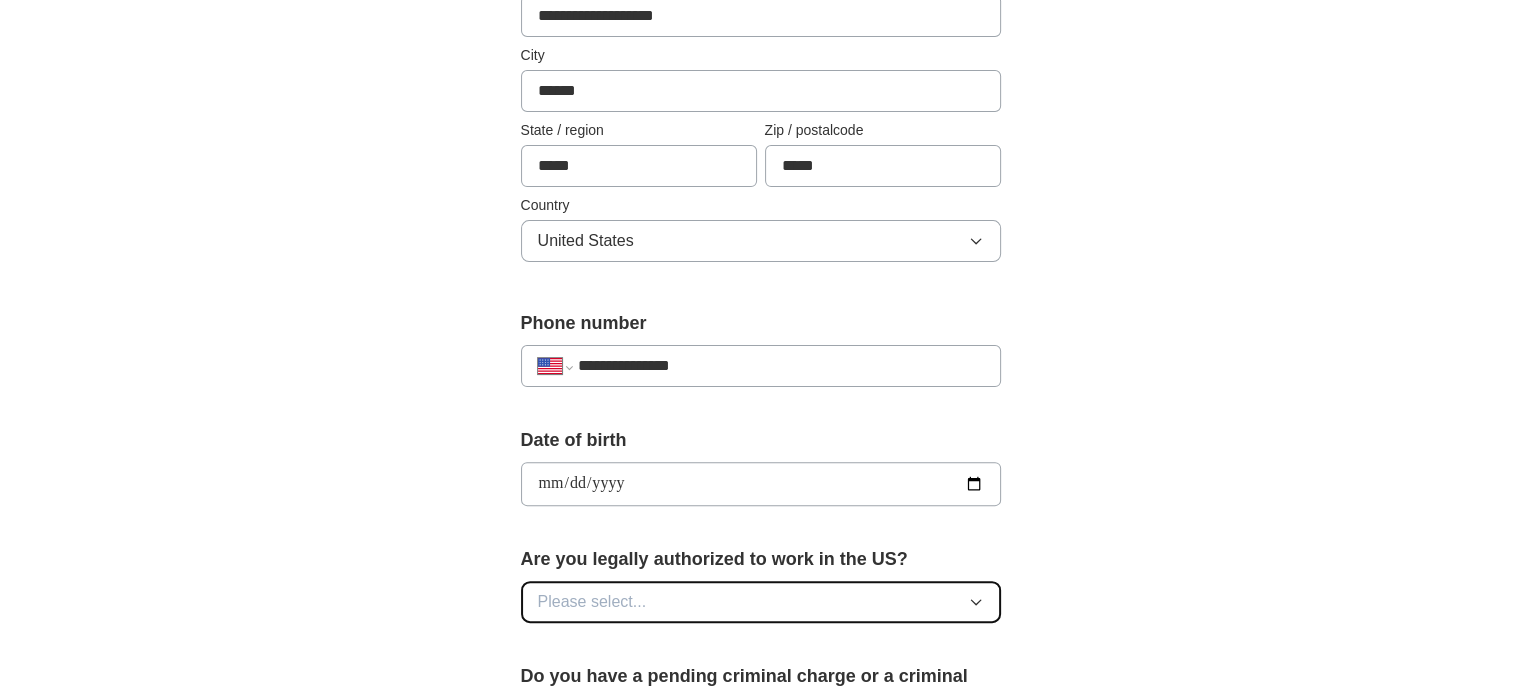 click on "Please select..." at bounding box center (761, 602) 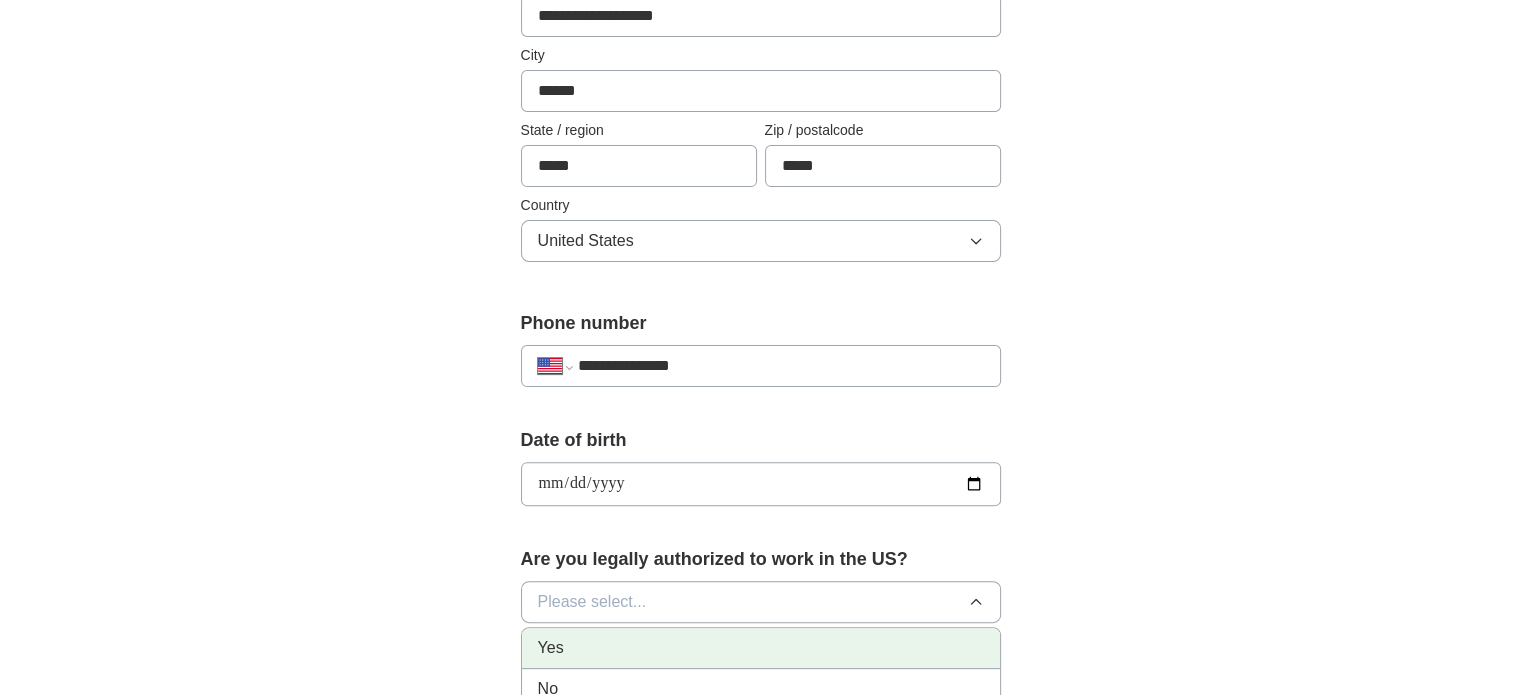 click on "Yes" at bounding box center [761, 648] 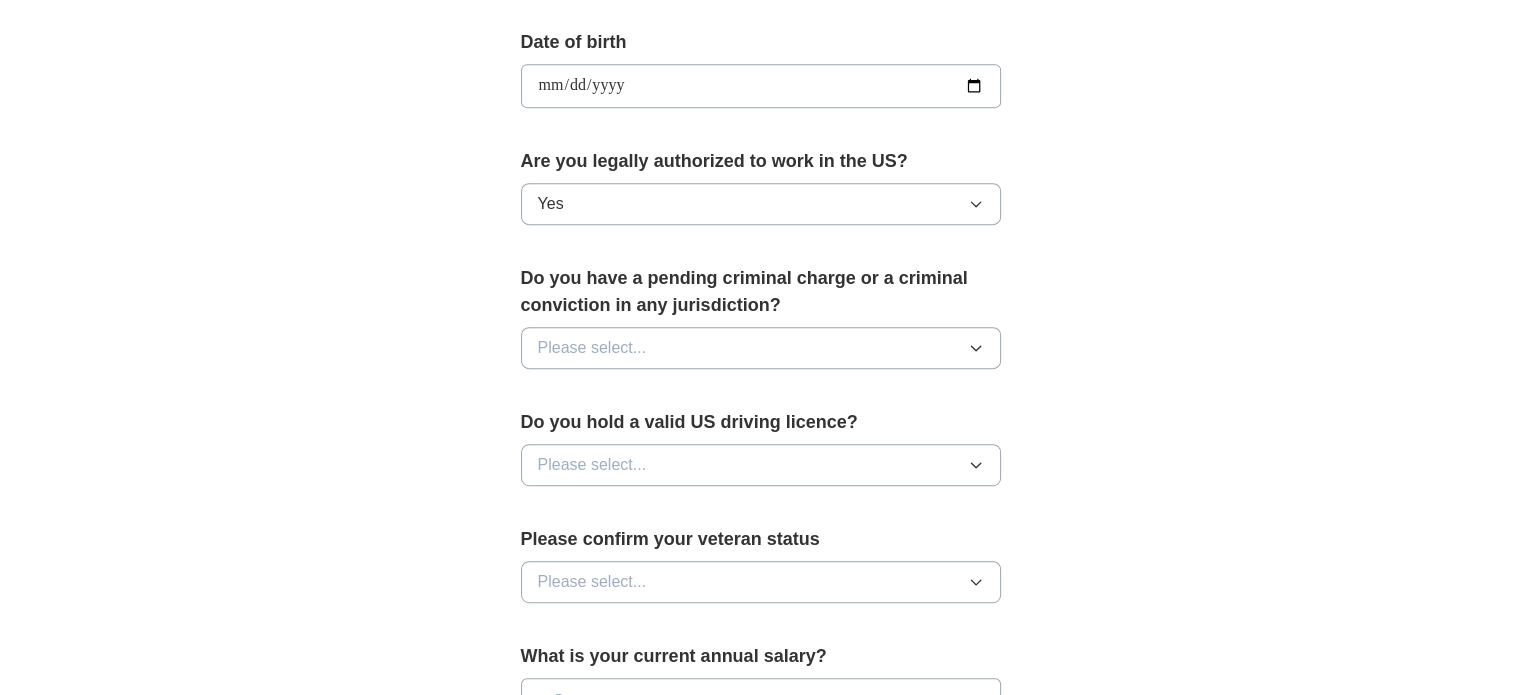 scroll, scrollTop: 900, scrollLeft: 0, axis: vertical 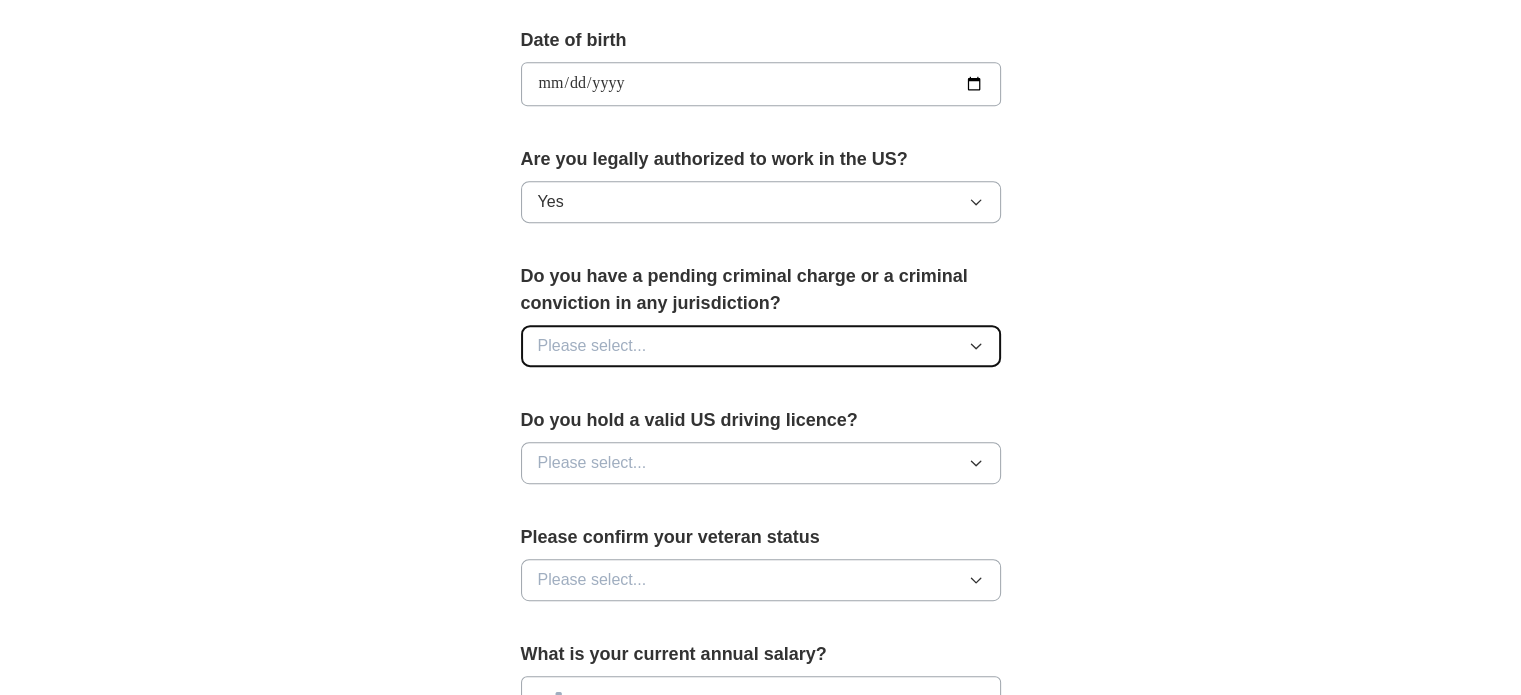 click on "Please select..." at bounding box center (761, 346) 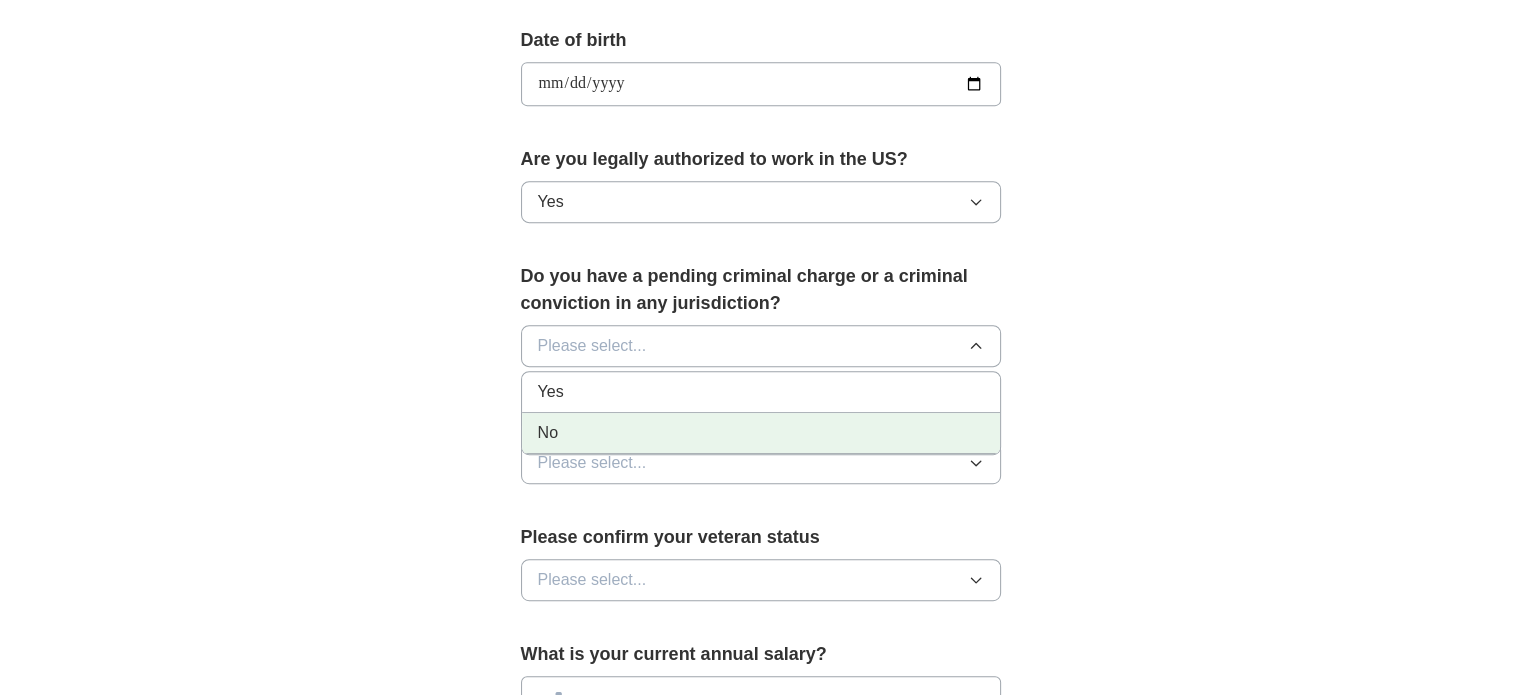 click on "No" at bounding box center (761, 433) 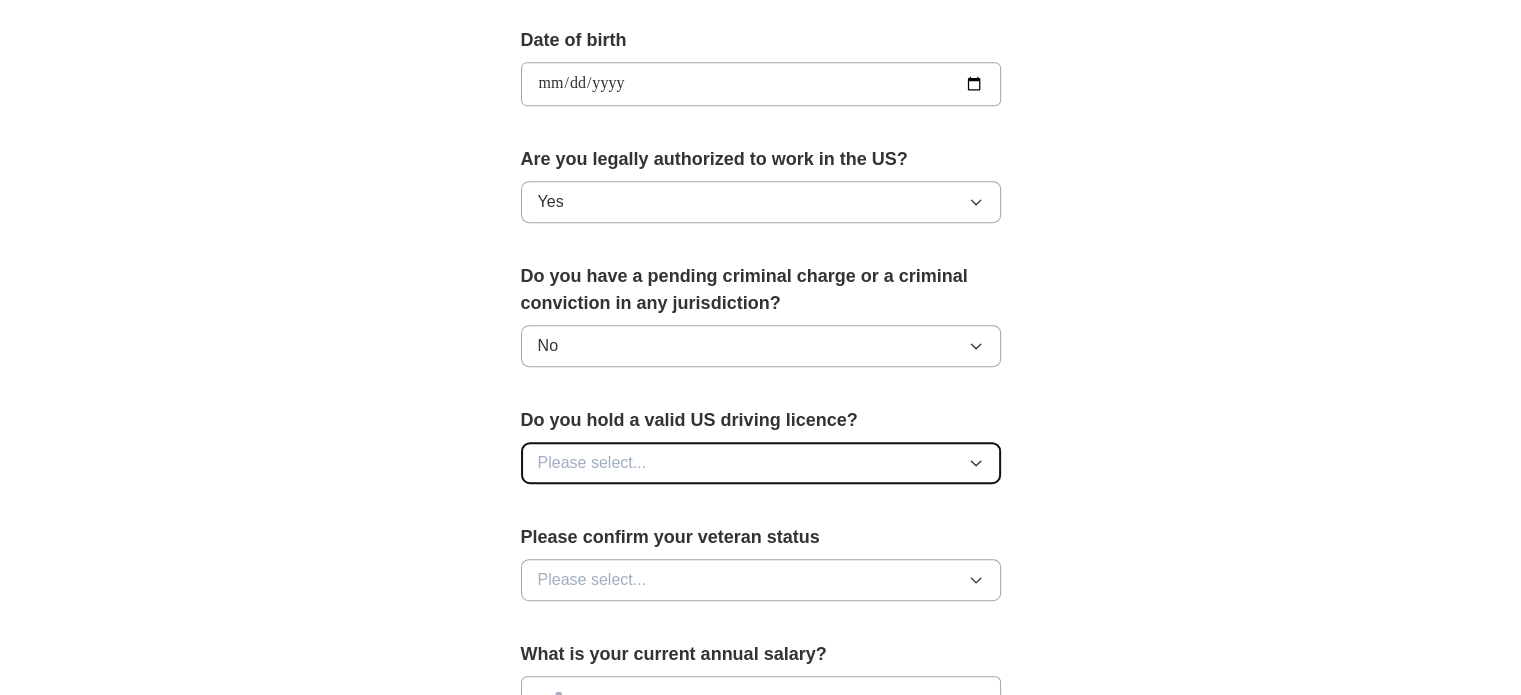 click on "Please select..." at bounding box center (761, 463) 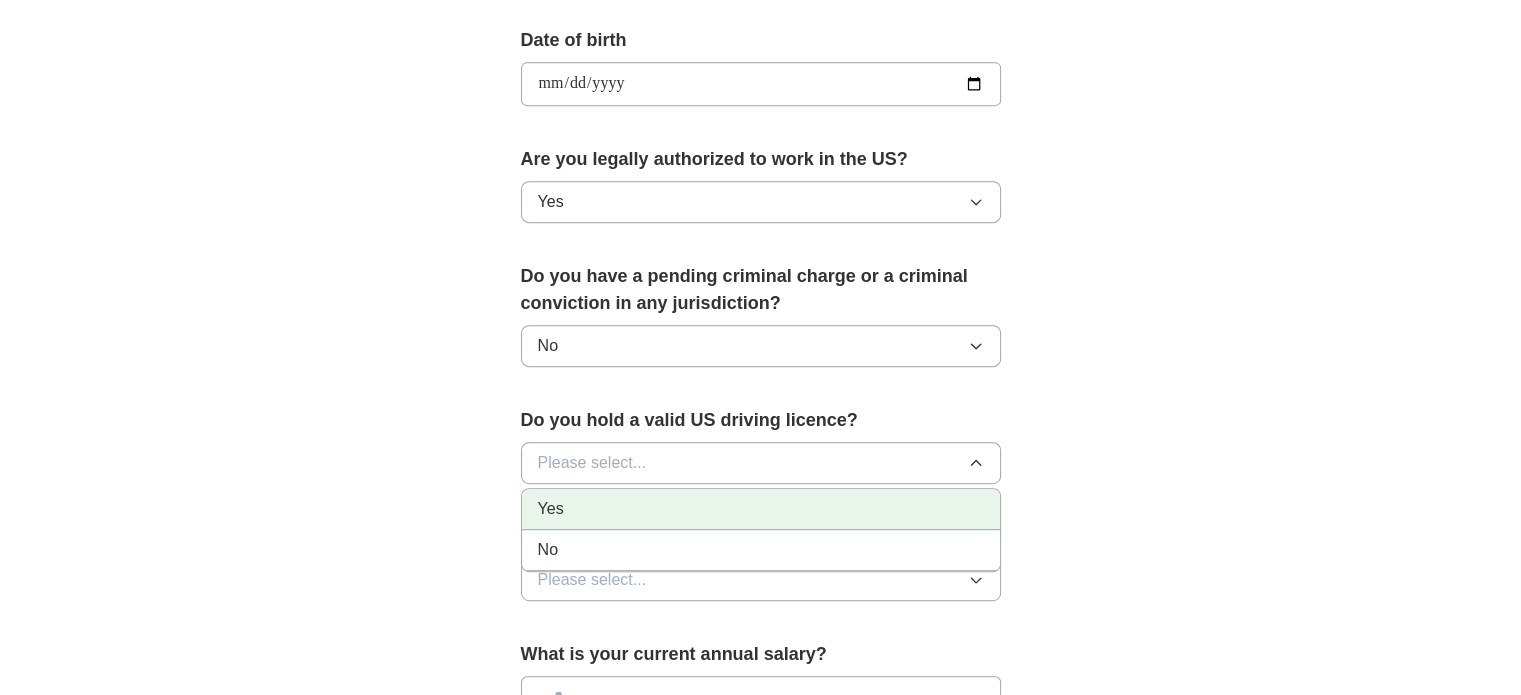 click on "Yes" at bounding box center (761, 509) 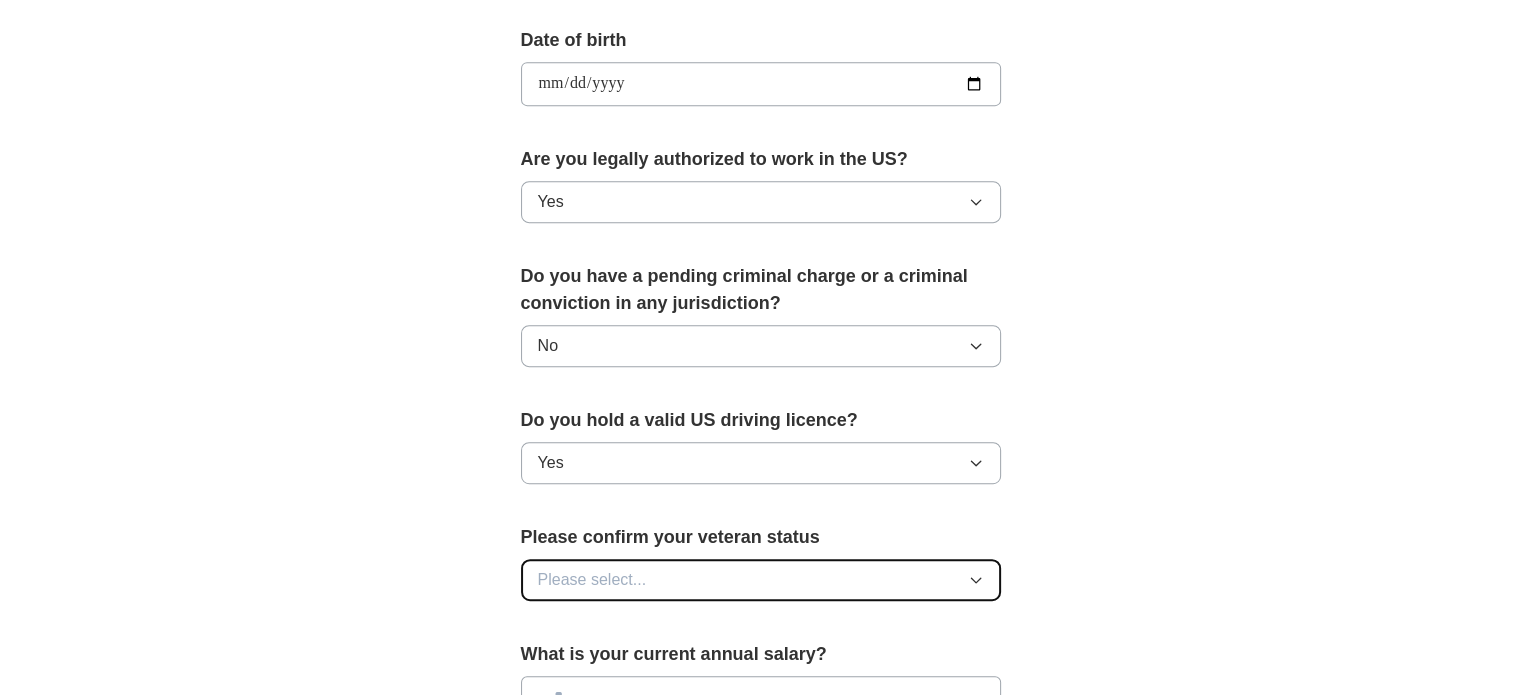 click on "Please select..." at bounding box center [761, 580] 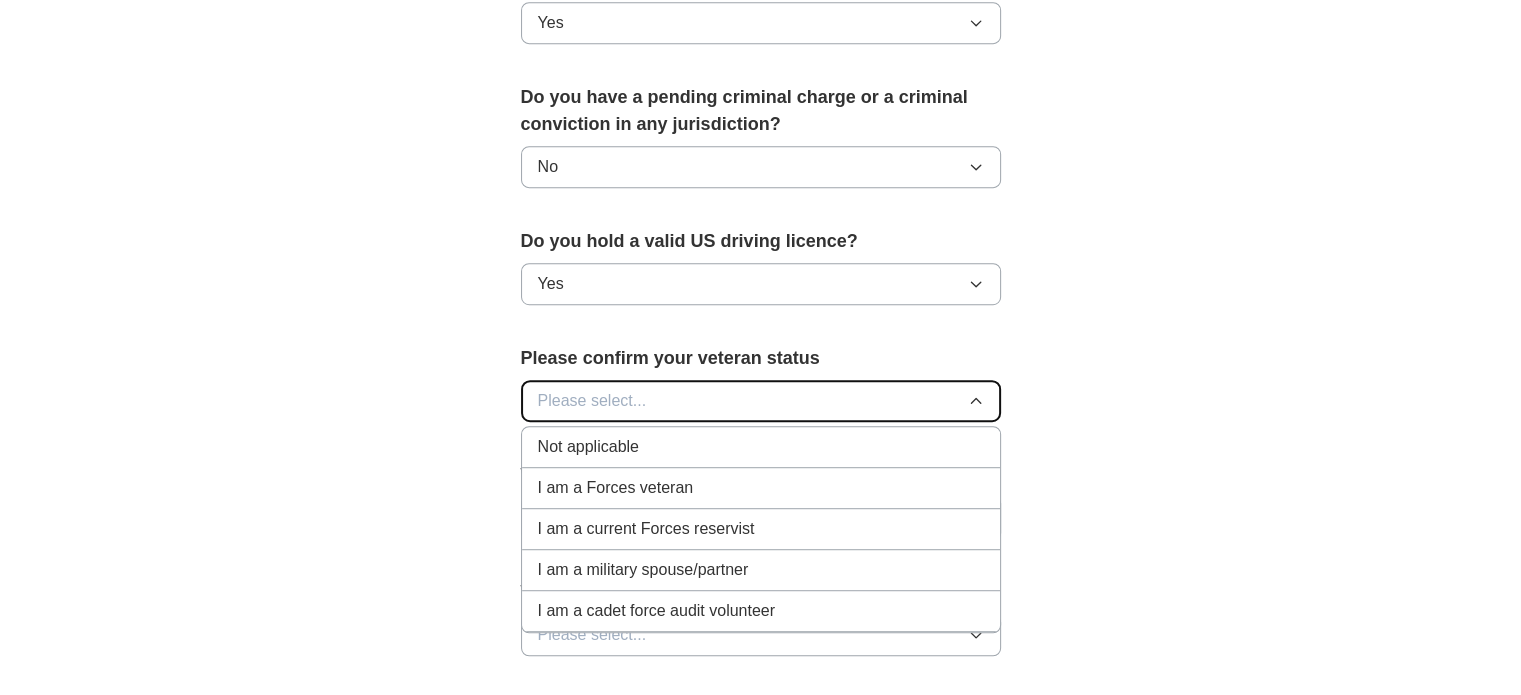 scroll, scrollTop: 1100, scrollLeft: 0, axis: vertical 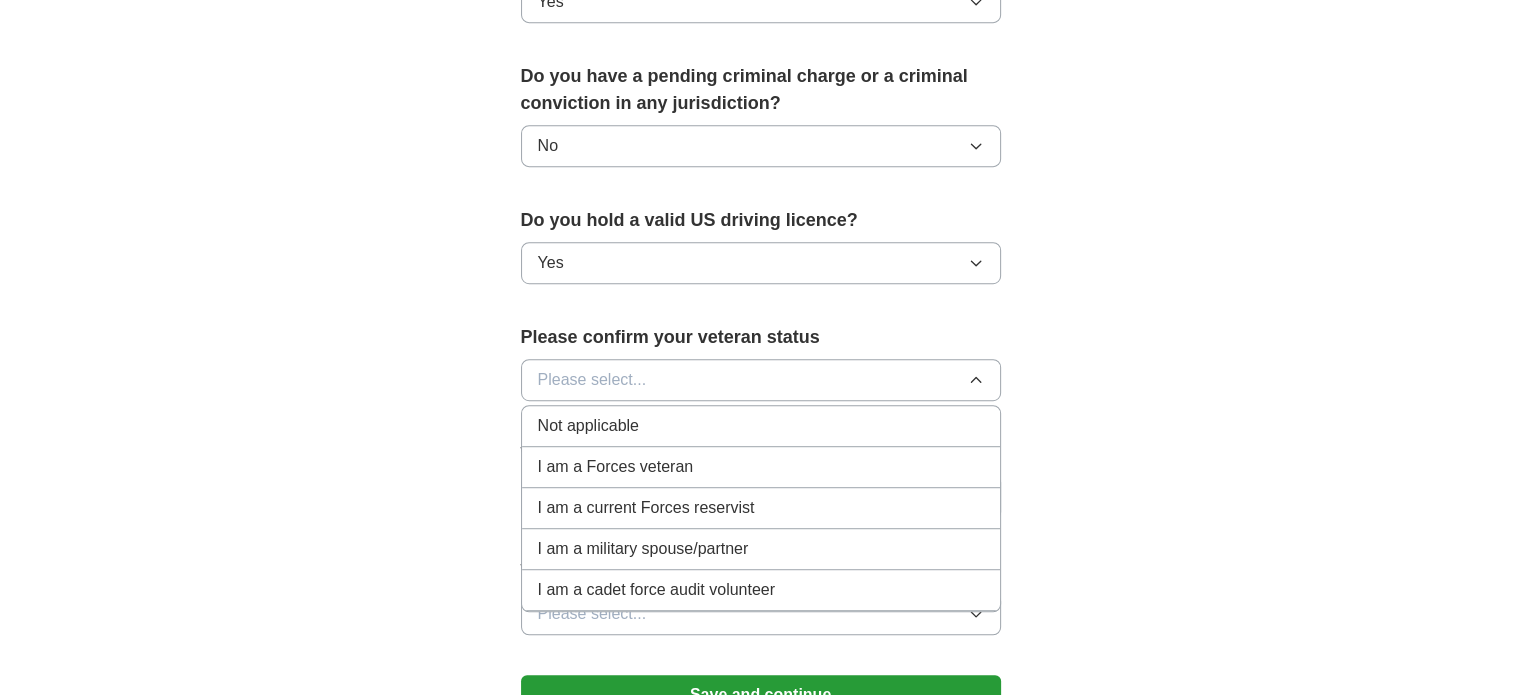 click on "ApplyIQ 🎉 You're applying , [FIRST] ! ApplyIQ will start searching for relevant jobs that match your profile - we'll notify you by email each time we submit an application 🚀 Boost your profile Unlock  up to  3x more applications  by answering these optional questions Address [STREET_ADDRESS] [CITY] [STATE] [ZIP_CODE] [COUNTRY] Phone number [PHONE_NUMBER]" at bounding box center [761, -142] 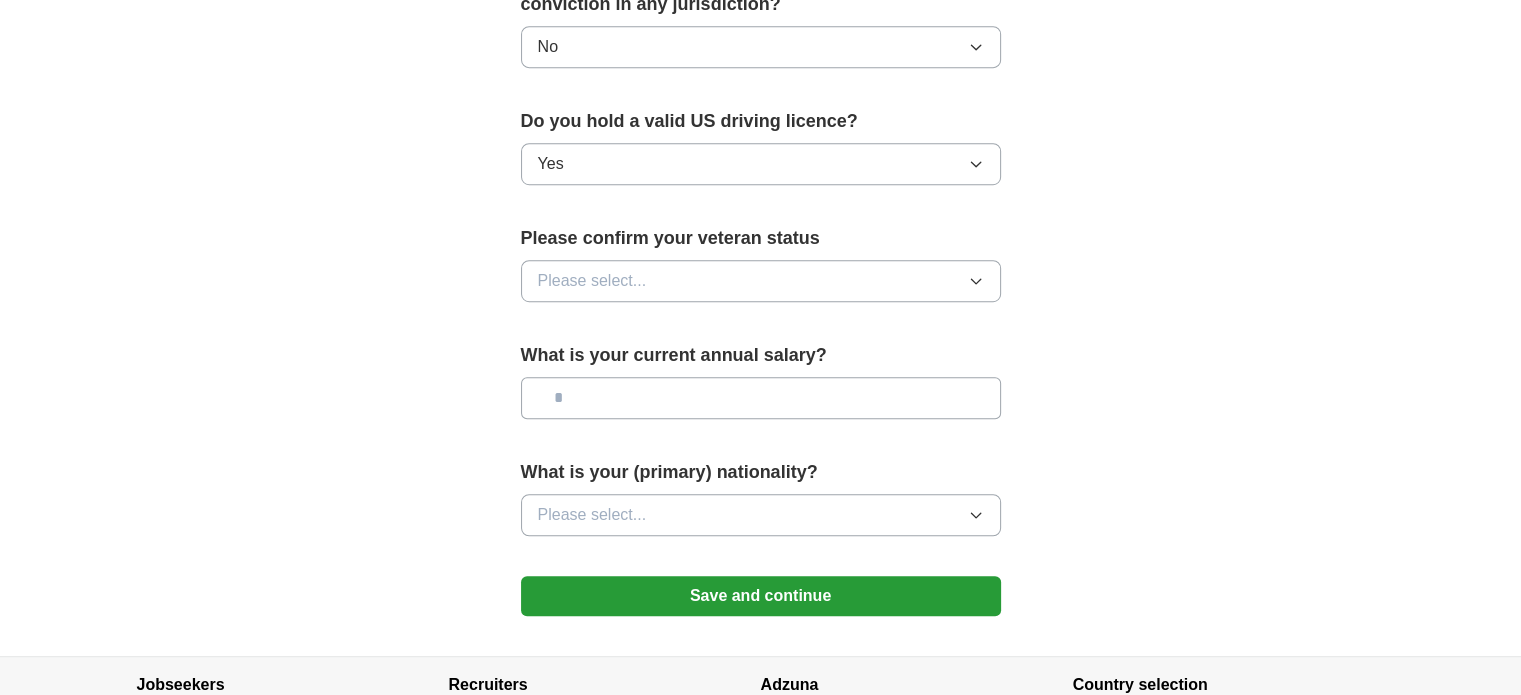 scroll, scrollTop: 1200, scrollLeft: 0, axis: vertical 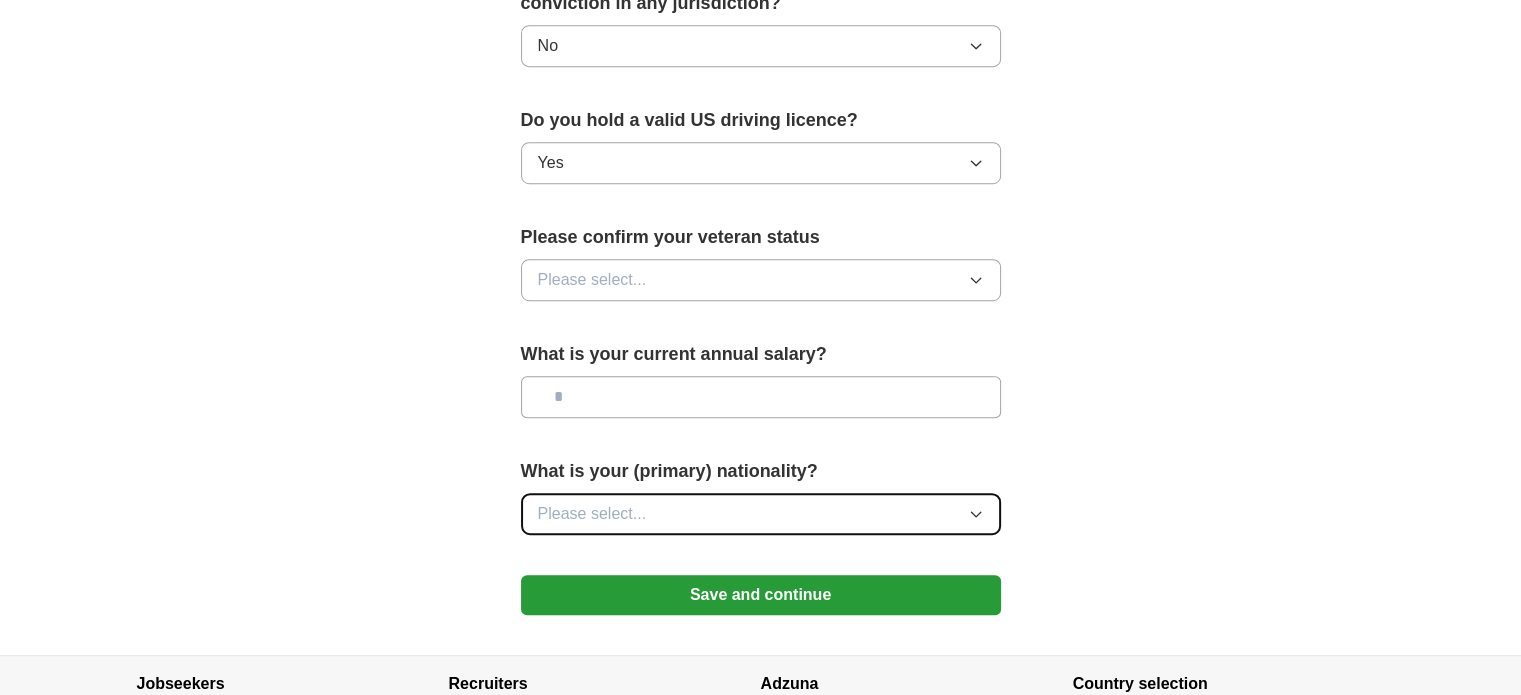 click on "Please select..." at bounding box center (761, 514) 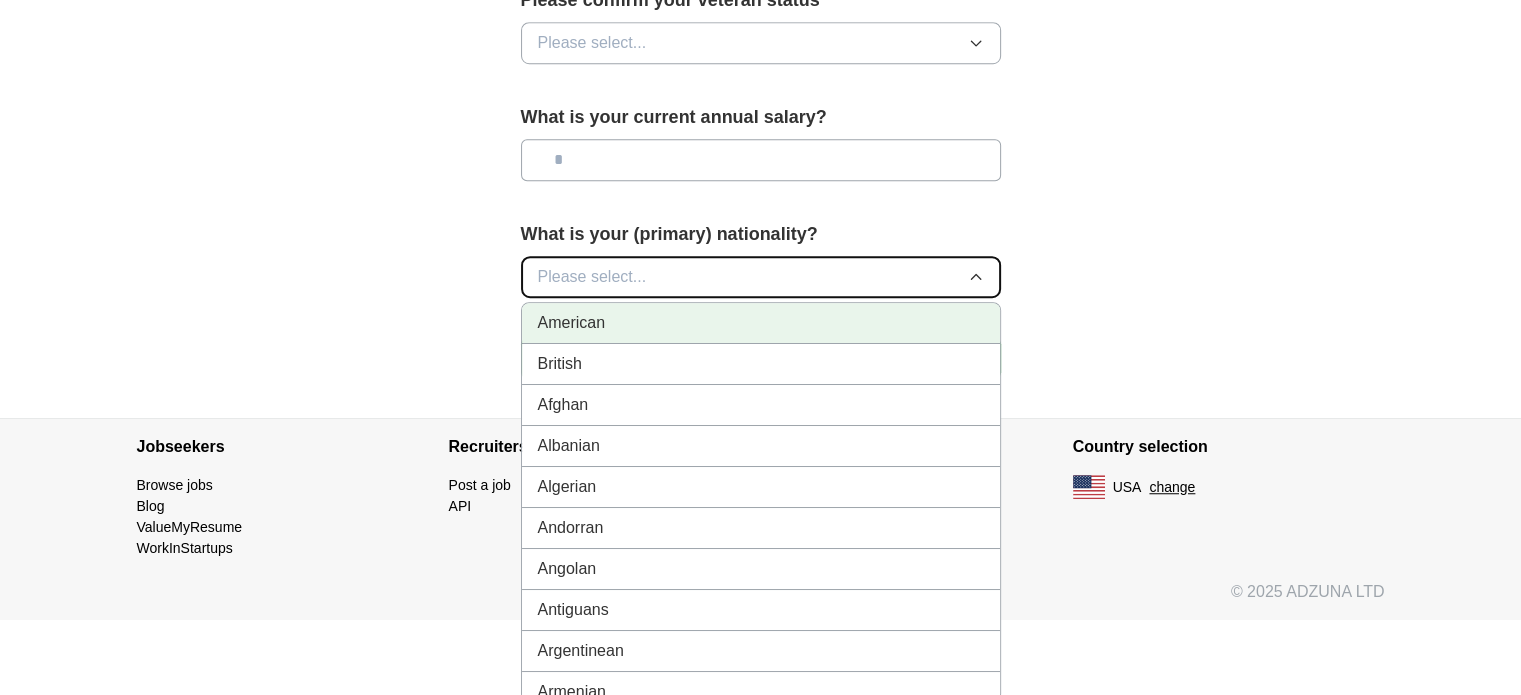 scroll, scrollTop: 1438, scrollLeft: 0, axis: vertical 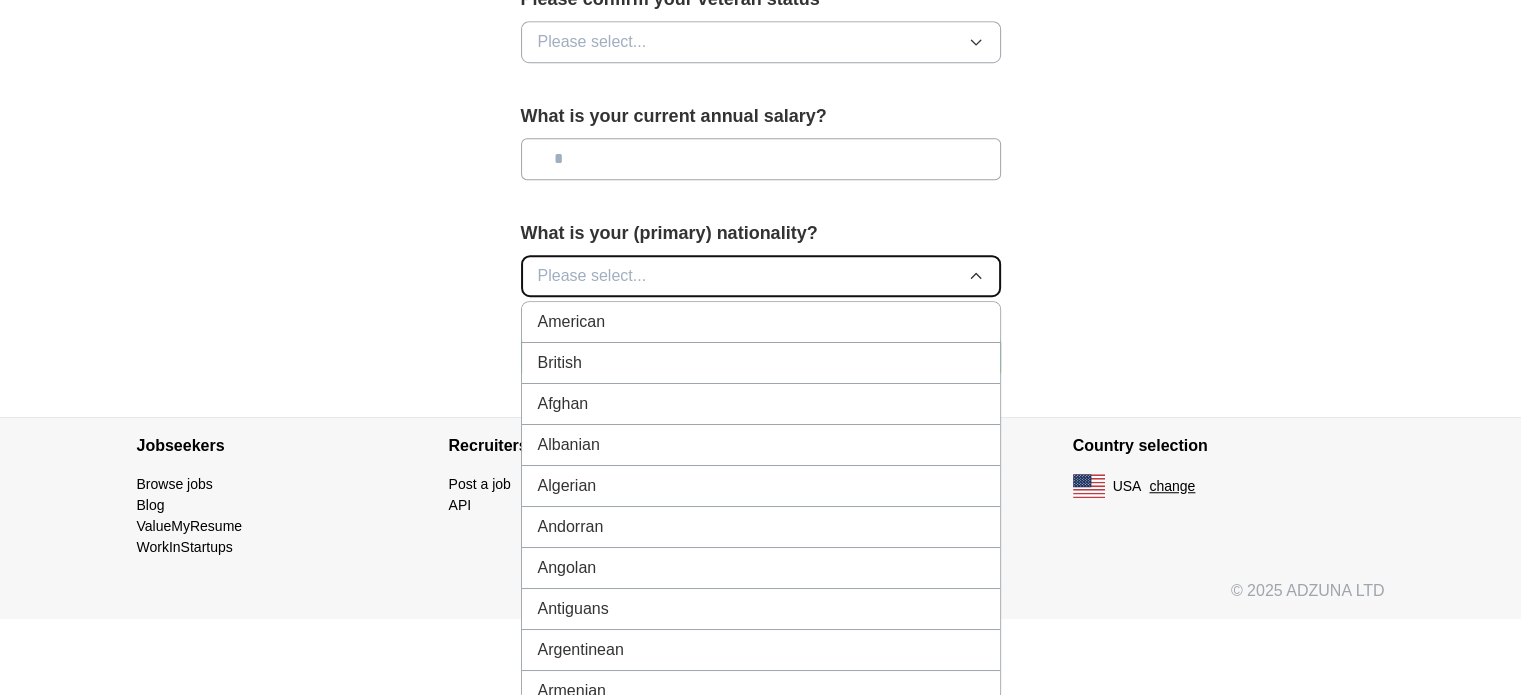 click on "Please select..." at bounding box center (592, 276) 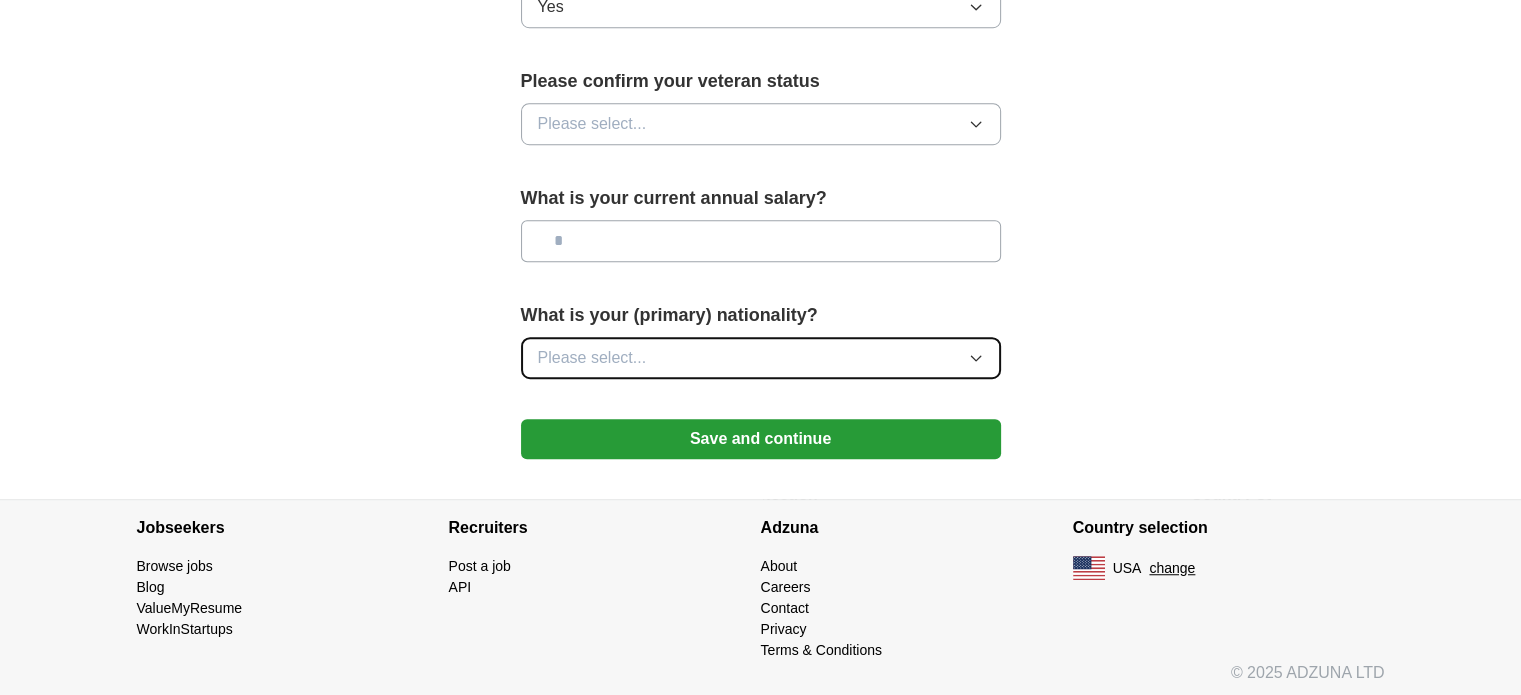 click on "Please select..." at bounding box center (592, 358) 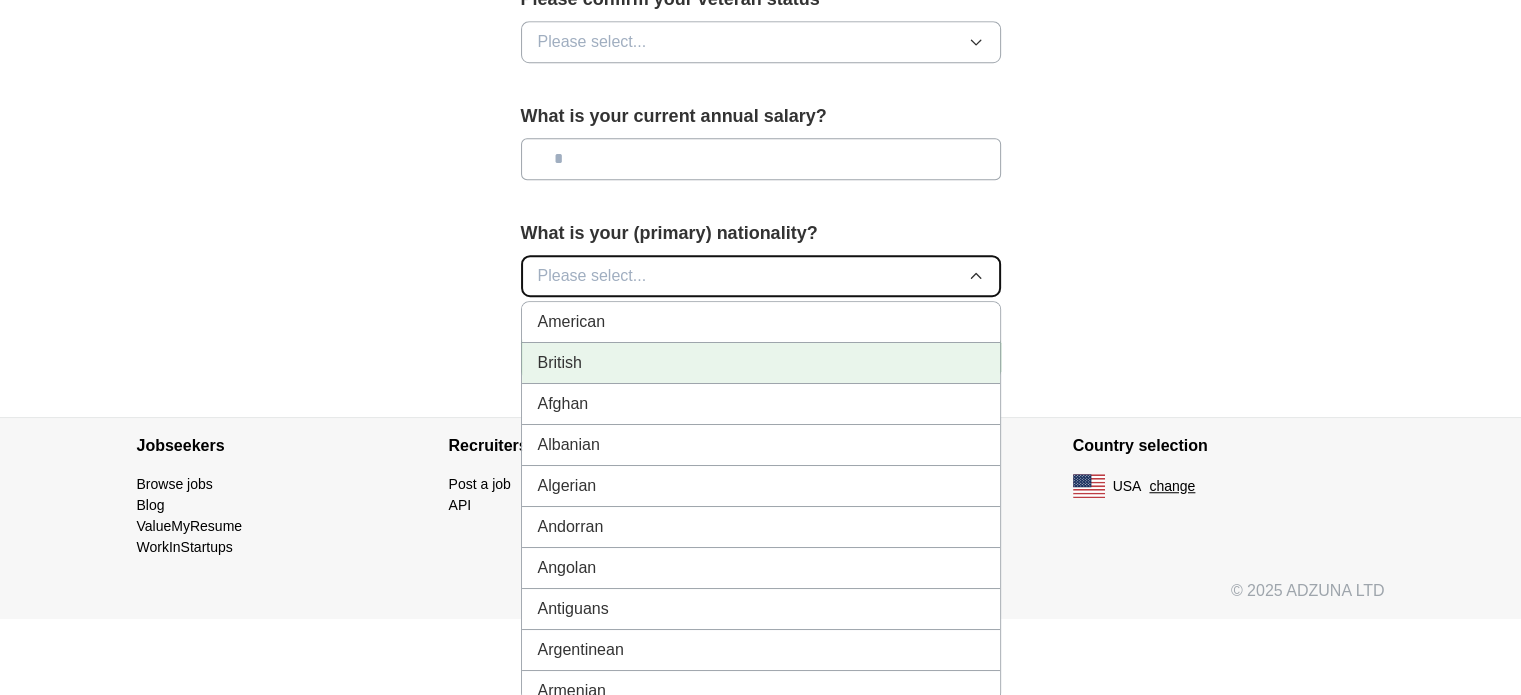 type 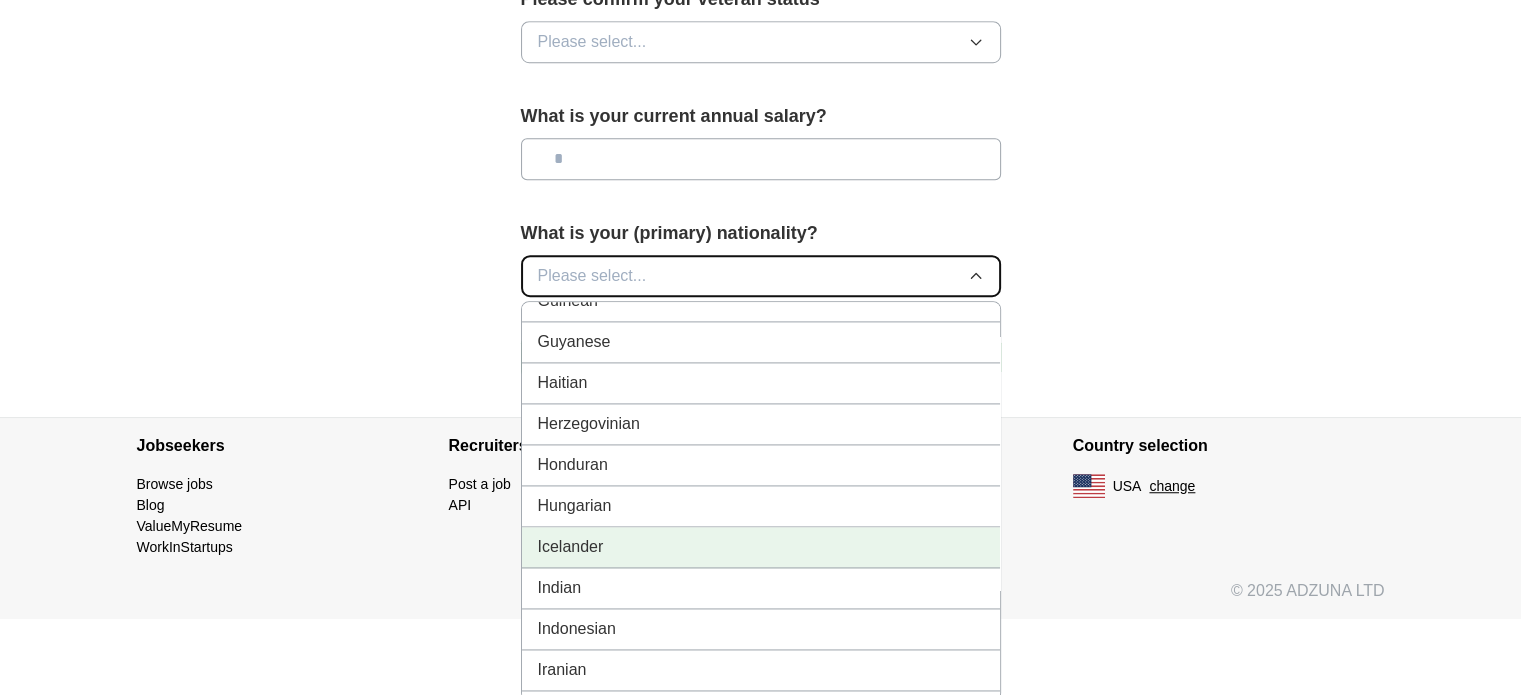 scroll, scrollTop: 3000, scrollLeft: 0, axis: vertical 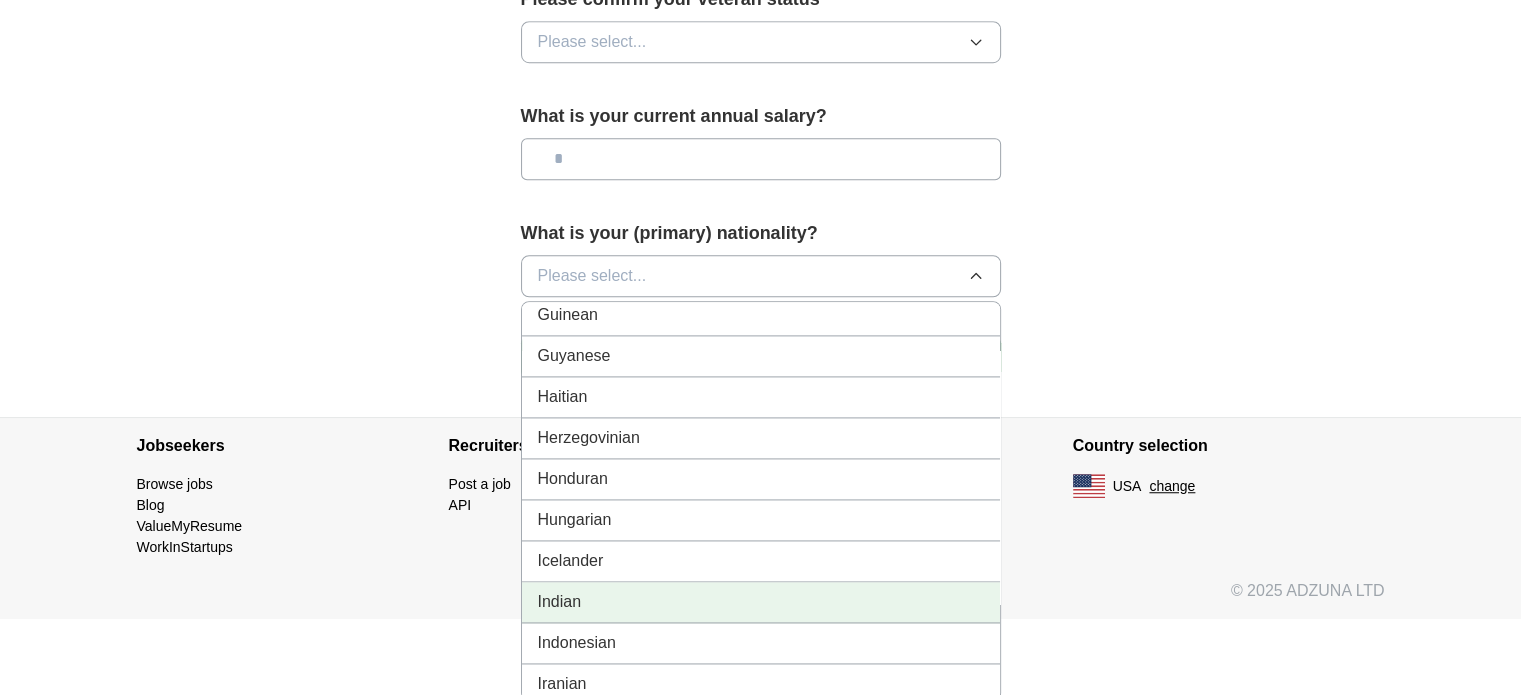 click on "Indian" at bounding box center (560, 602) 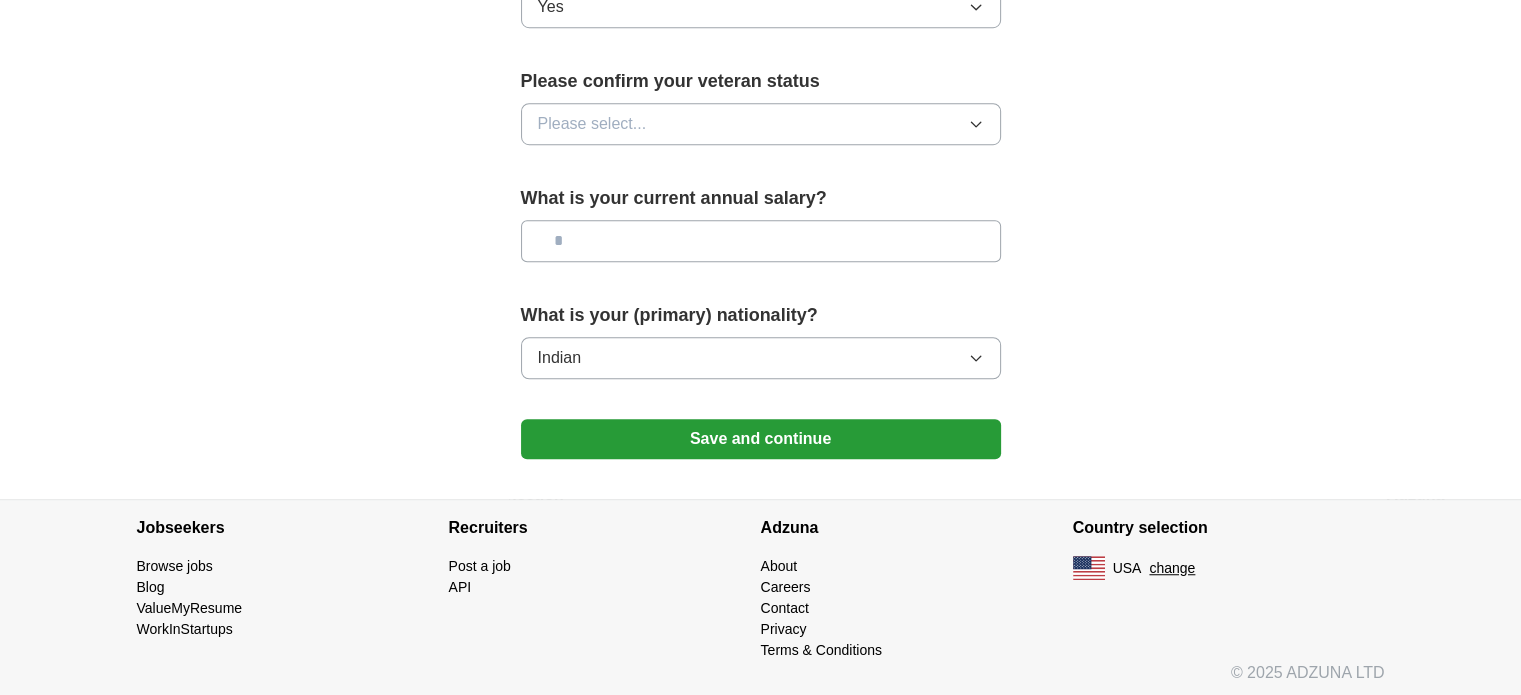 click on "ApplyIQ 🎉 You're applying , [FIRST] ! ApplyIQ will start searching for relevant jobs that match your profile - we'll notify you by email each time we submit an application 🚀 Boost your profile Unlock  up to  3x more applications  by answering these optional questions Address [STREET_ADDRESS] [CITY] [STATE] [ZIP_CODE] [COUNTRY] Phone number [PHONE_NUMBER]" at bounding box center (761, -398) 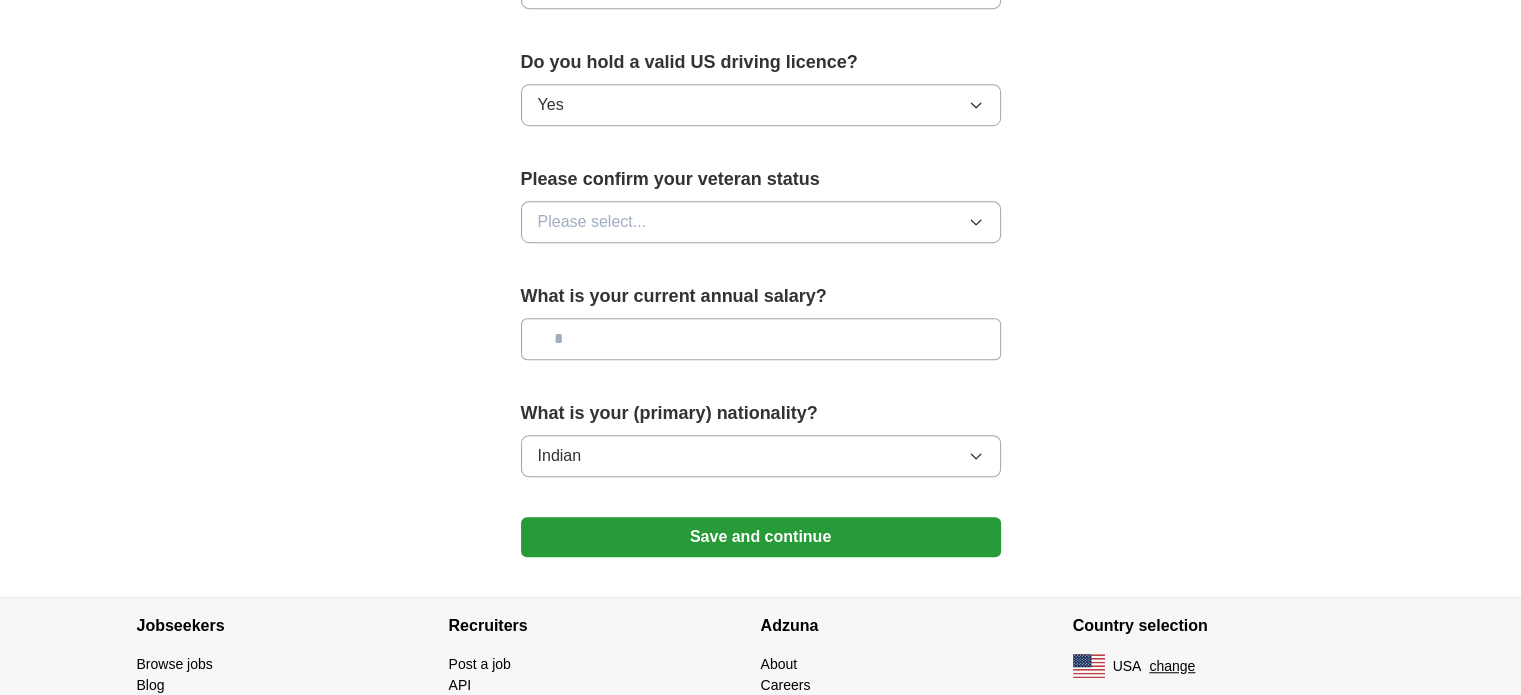 scroll, scrollTop: 1256, scrollLeft: 0, axis: vertical 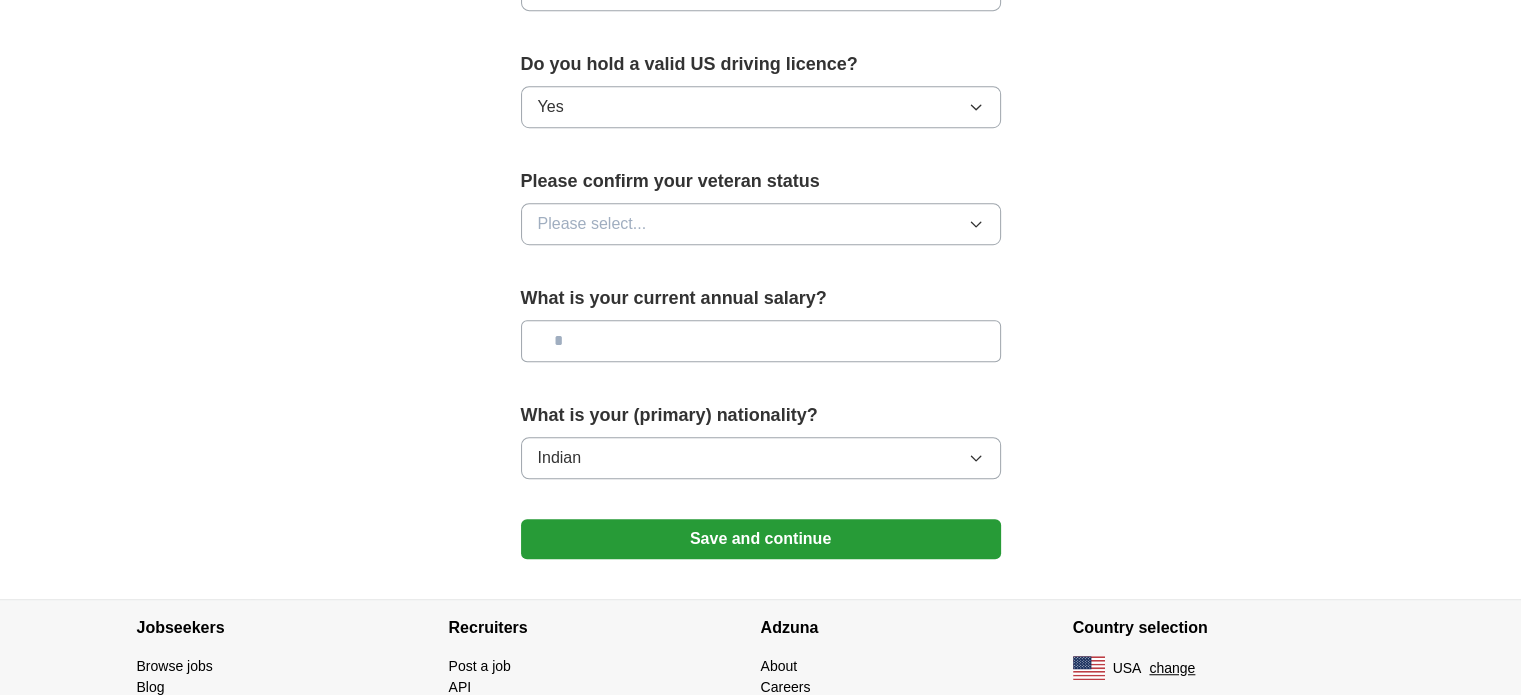click at bounding box center (761, 341) 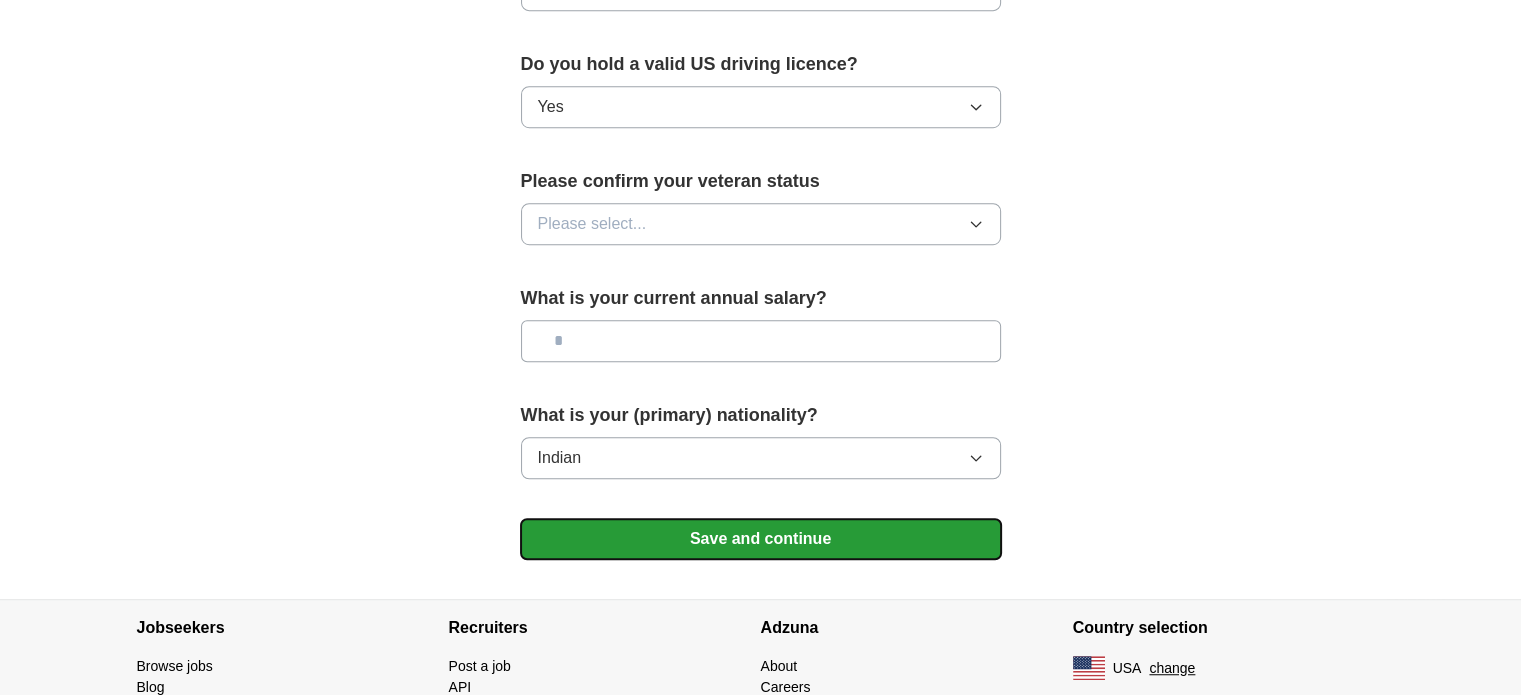 click on "Save and continue" at bounding box center (761, 539) 